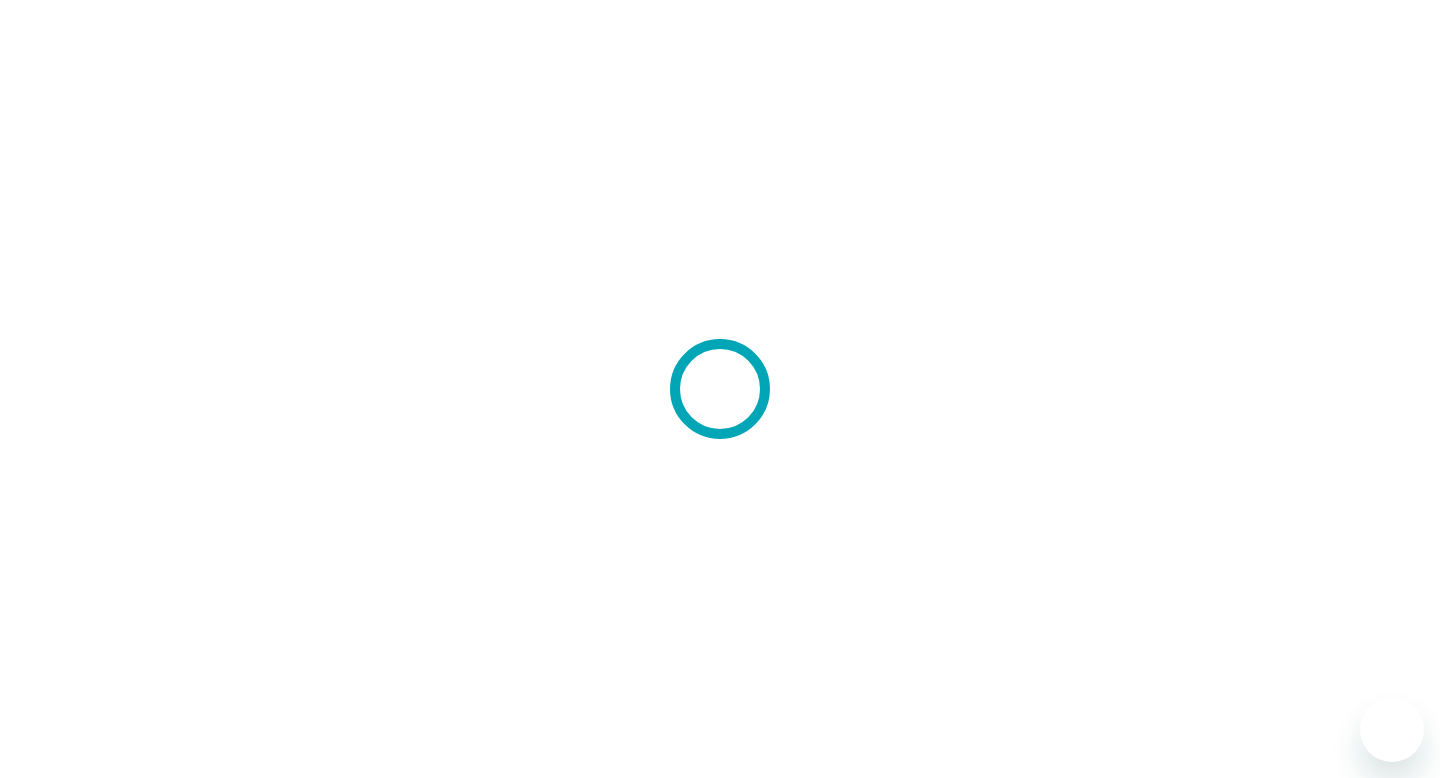 scroll, scrollTop: 0, scrollLeft: 0, axis: both 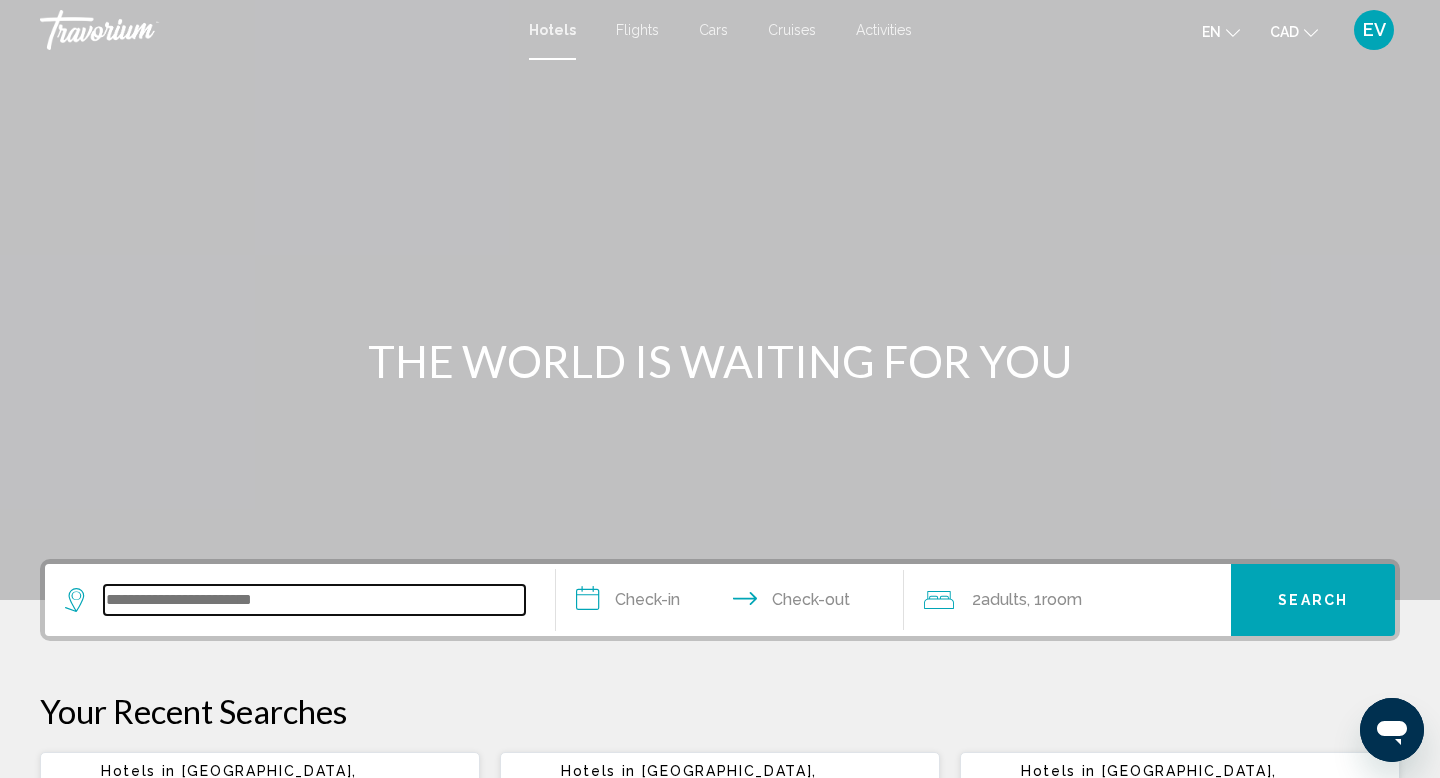 click at bounding box center (314, 600) 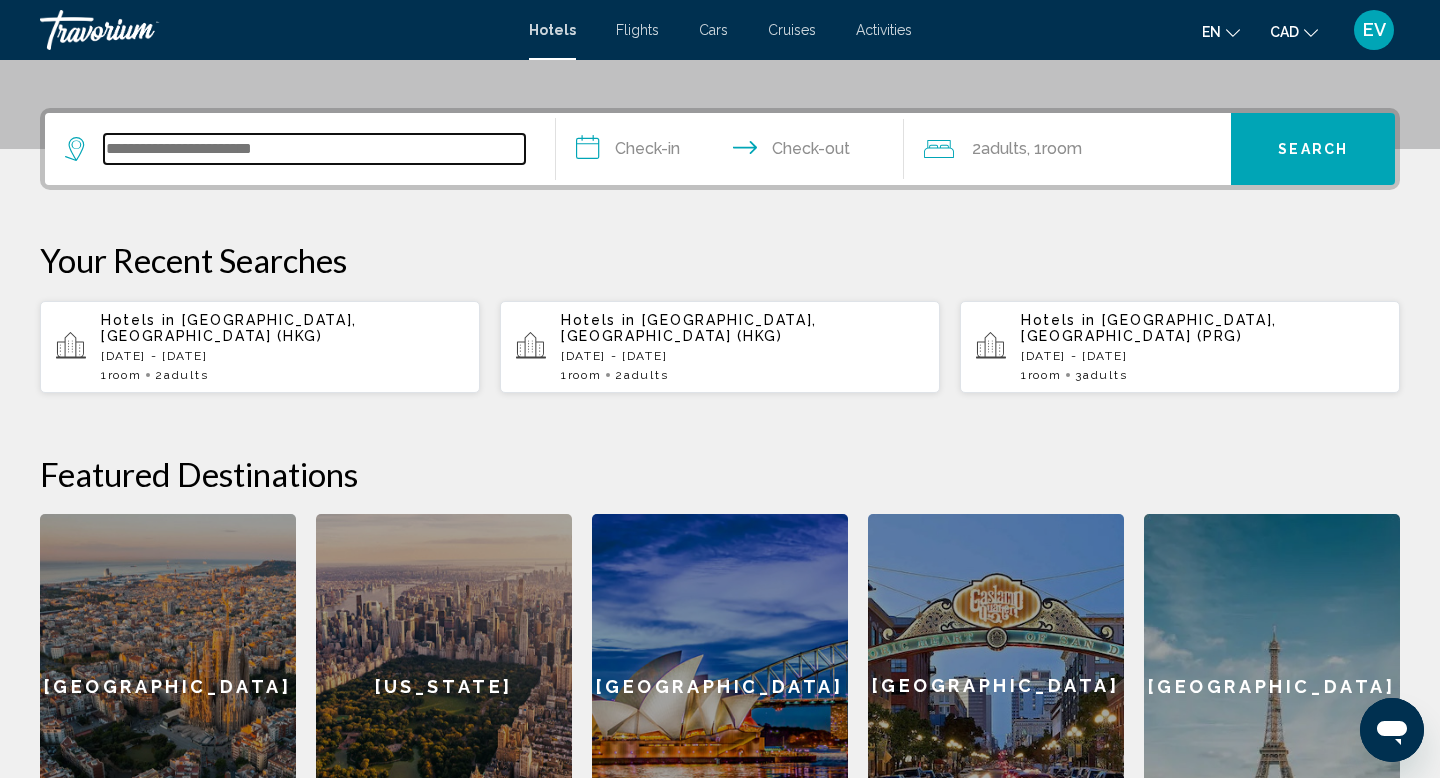 scroll, scrollTop: 494, scrollLeft: 0, axis: vertical 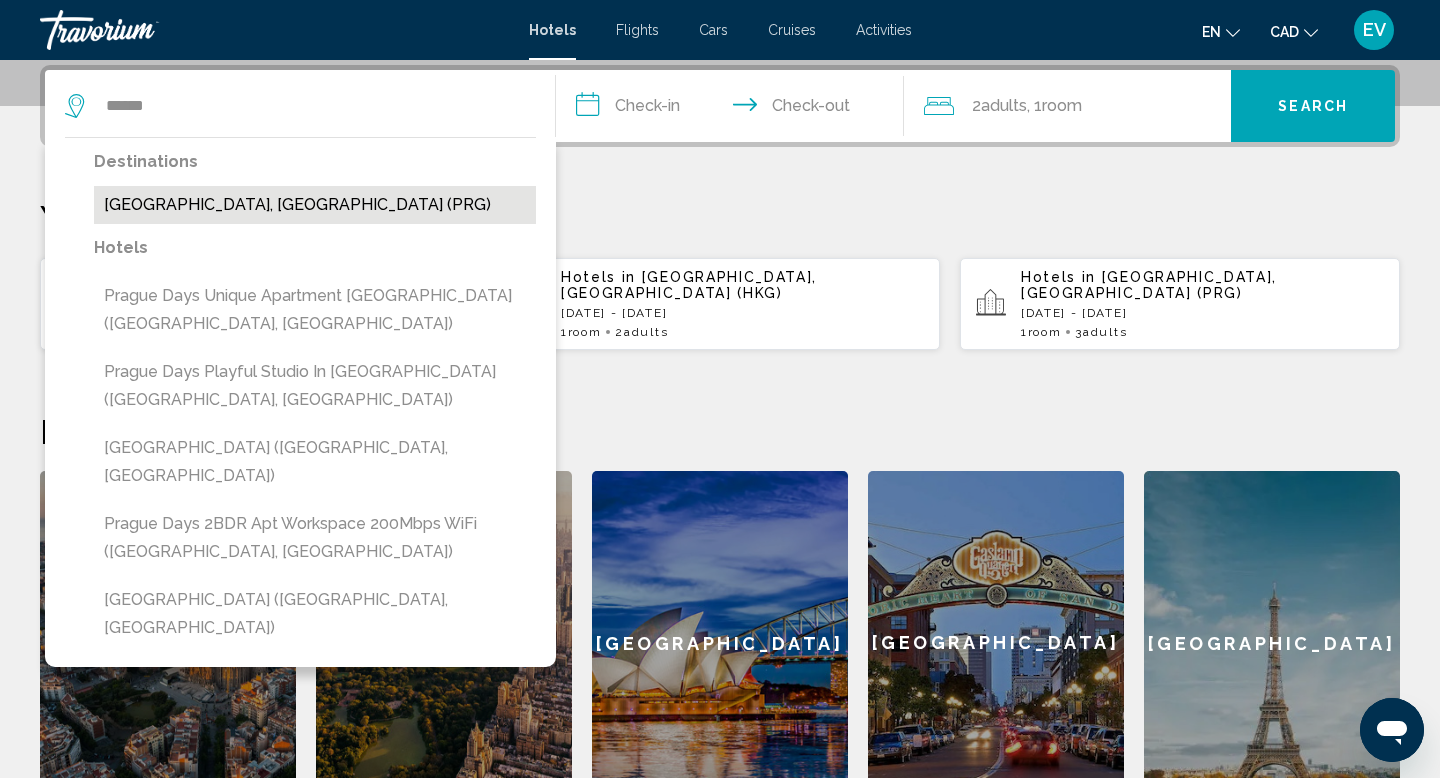click on "[GEOGRAPHIC_DATA], [GEOGRAPHIC_DATA] (PRG)" at bounding box center [315, 205] 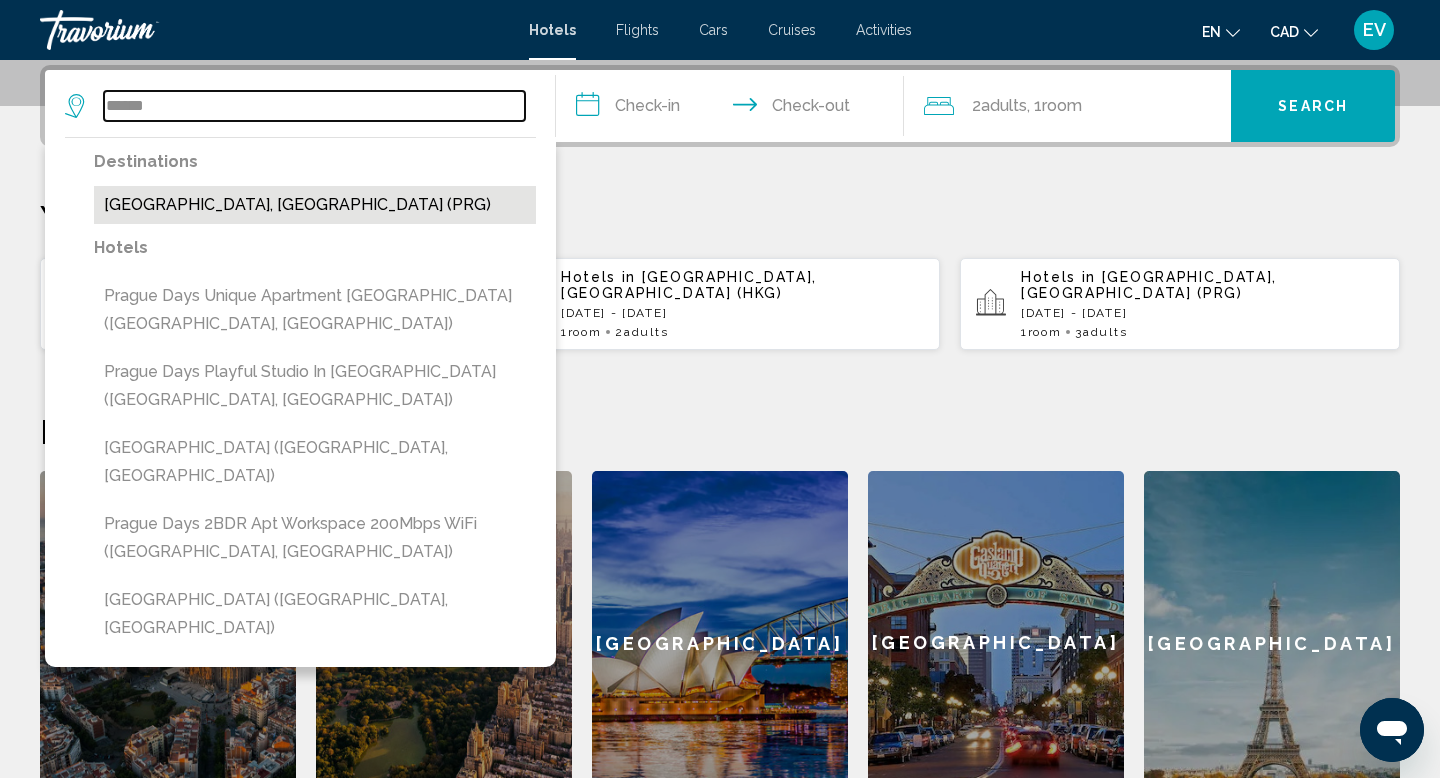 type on "**********" 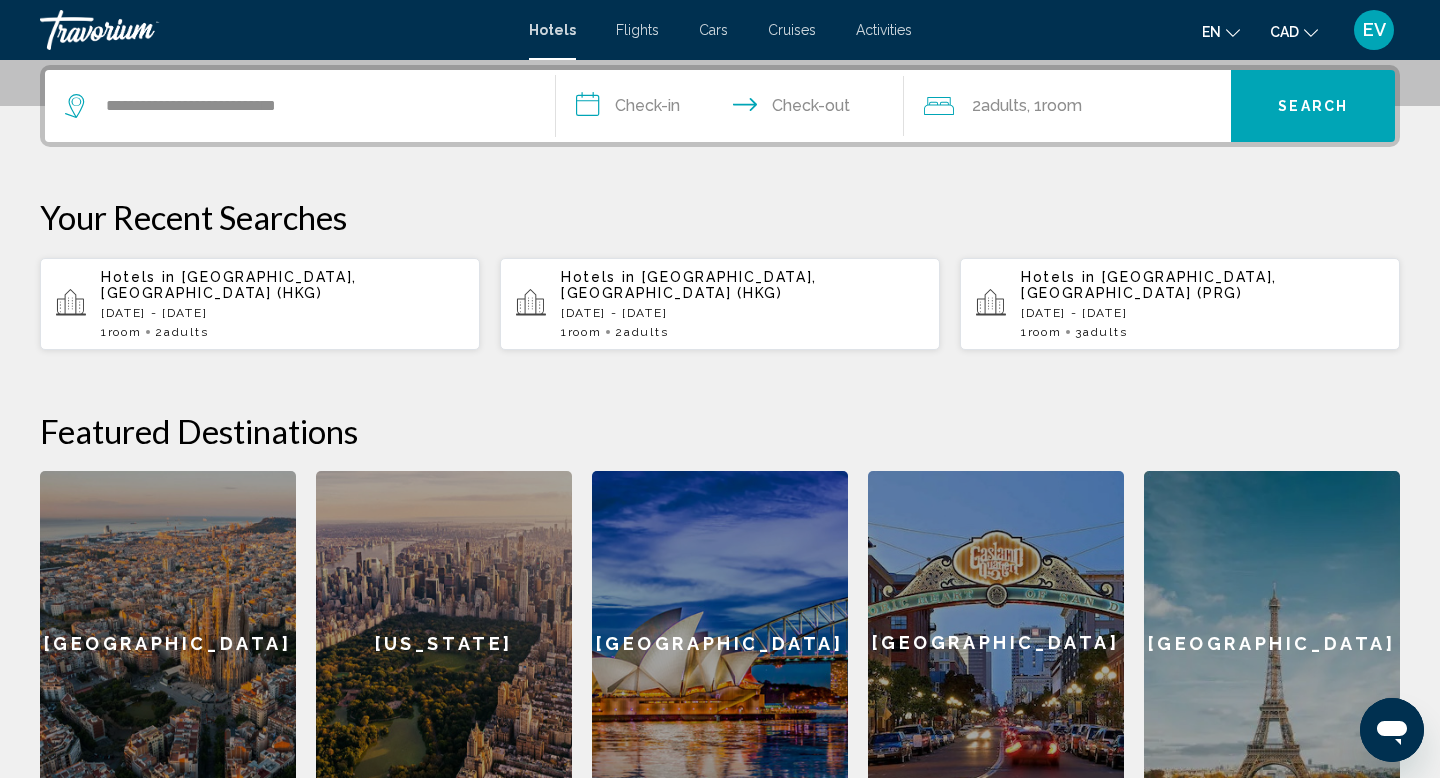 click on "**********" at bounding box center (734, 109) 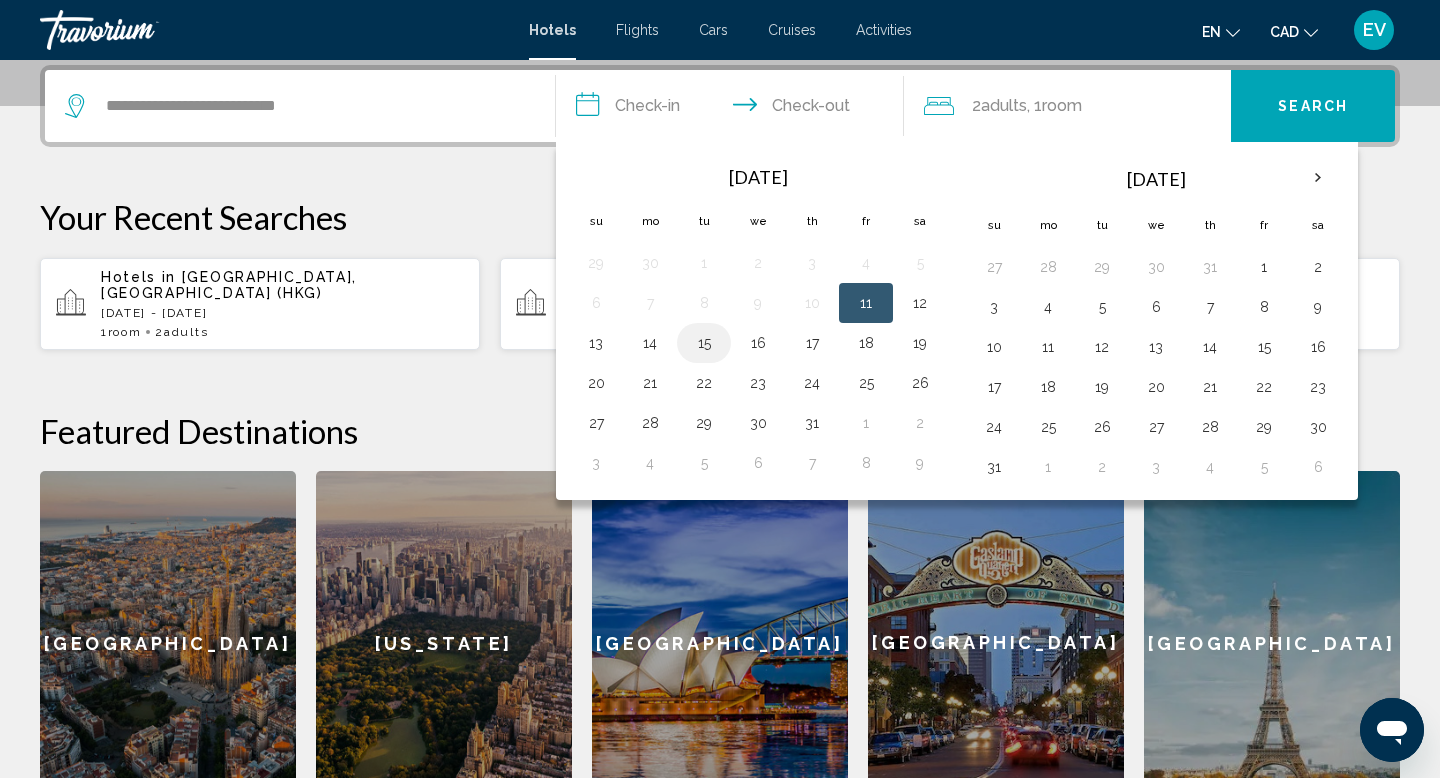 click on "15" at bounding box center [704, 343] 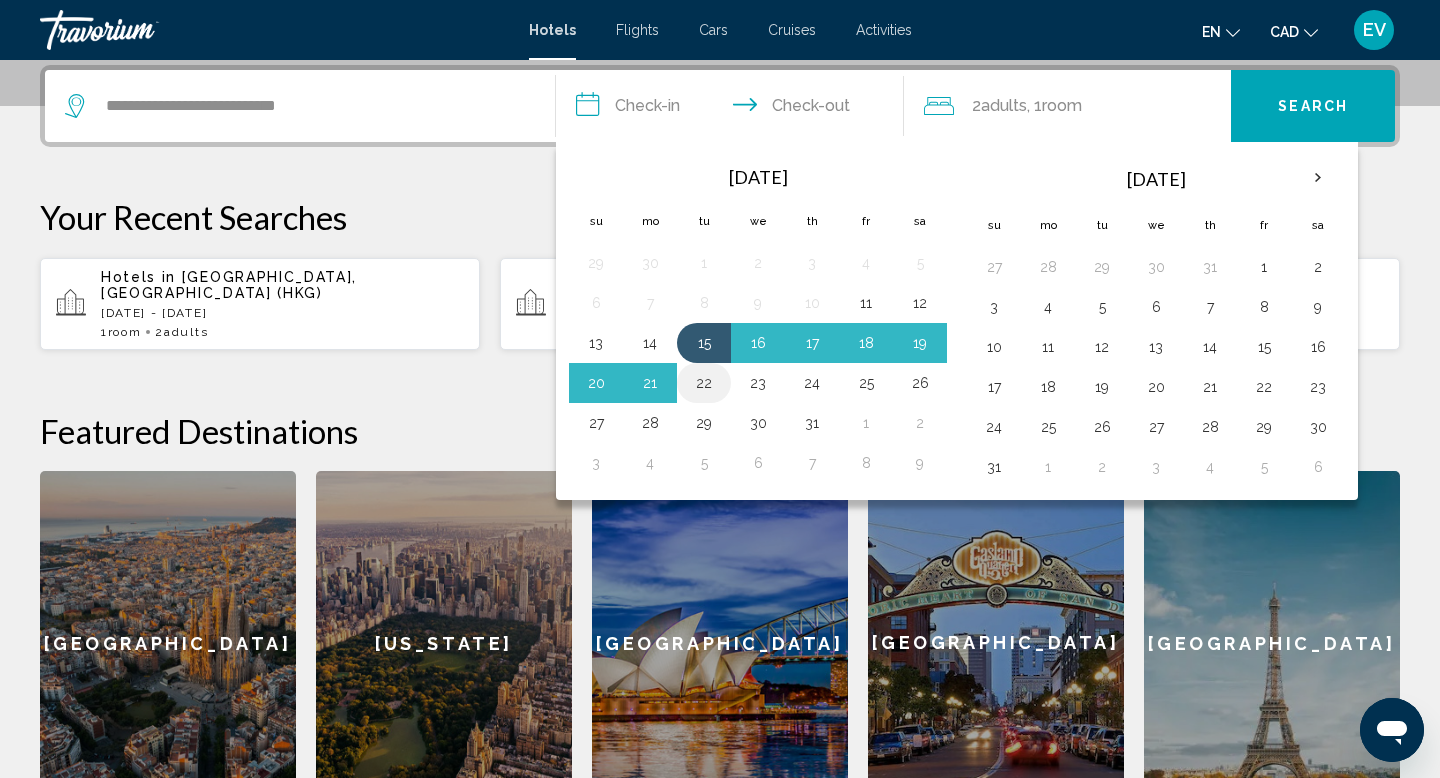 click on "22" at bounding box center (704, 383) 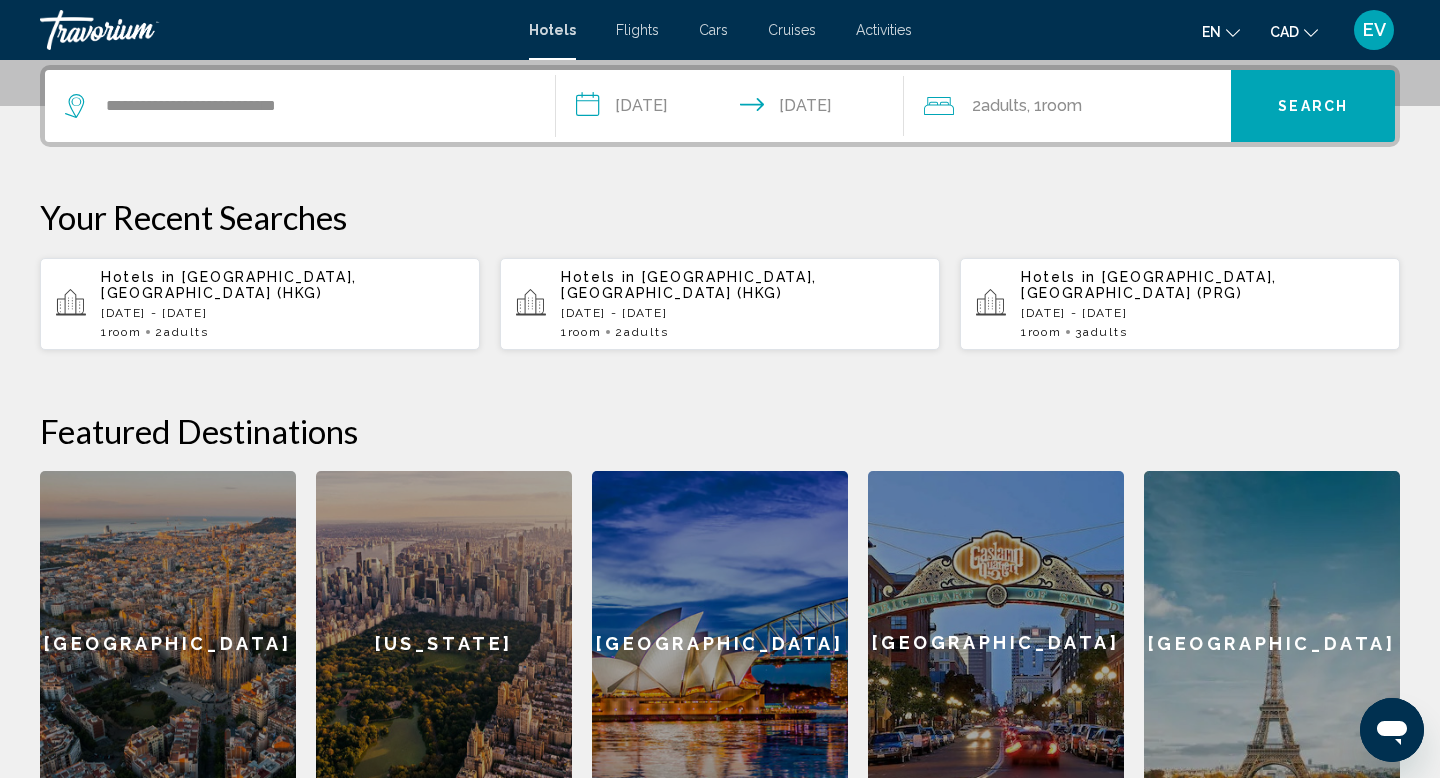 click on "2  Adult Adults , 1  Room rooms" 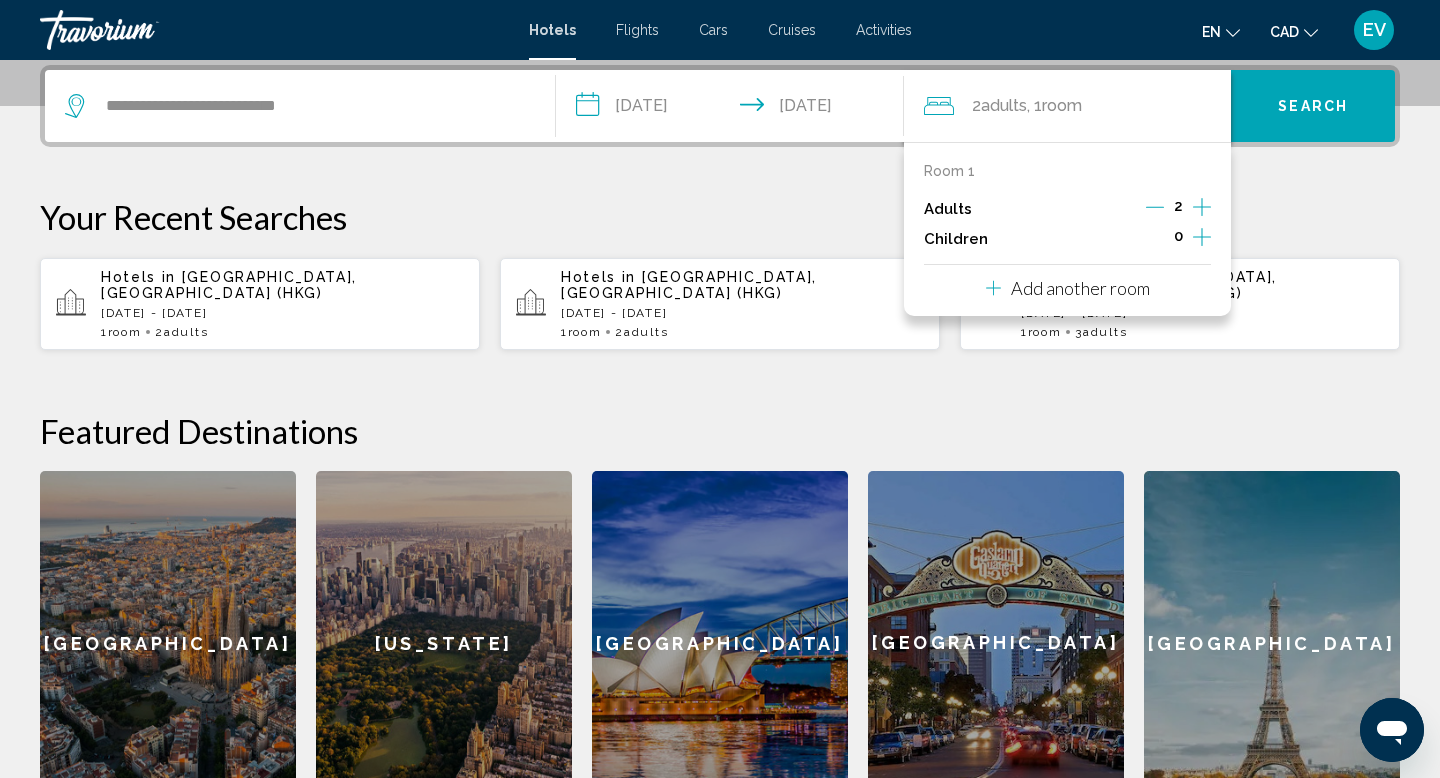 click on "Add another room" at bounding box center (1080, 288) 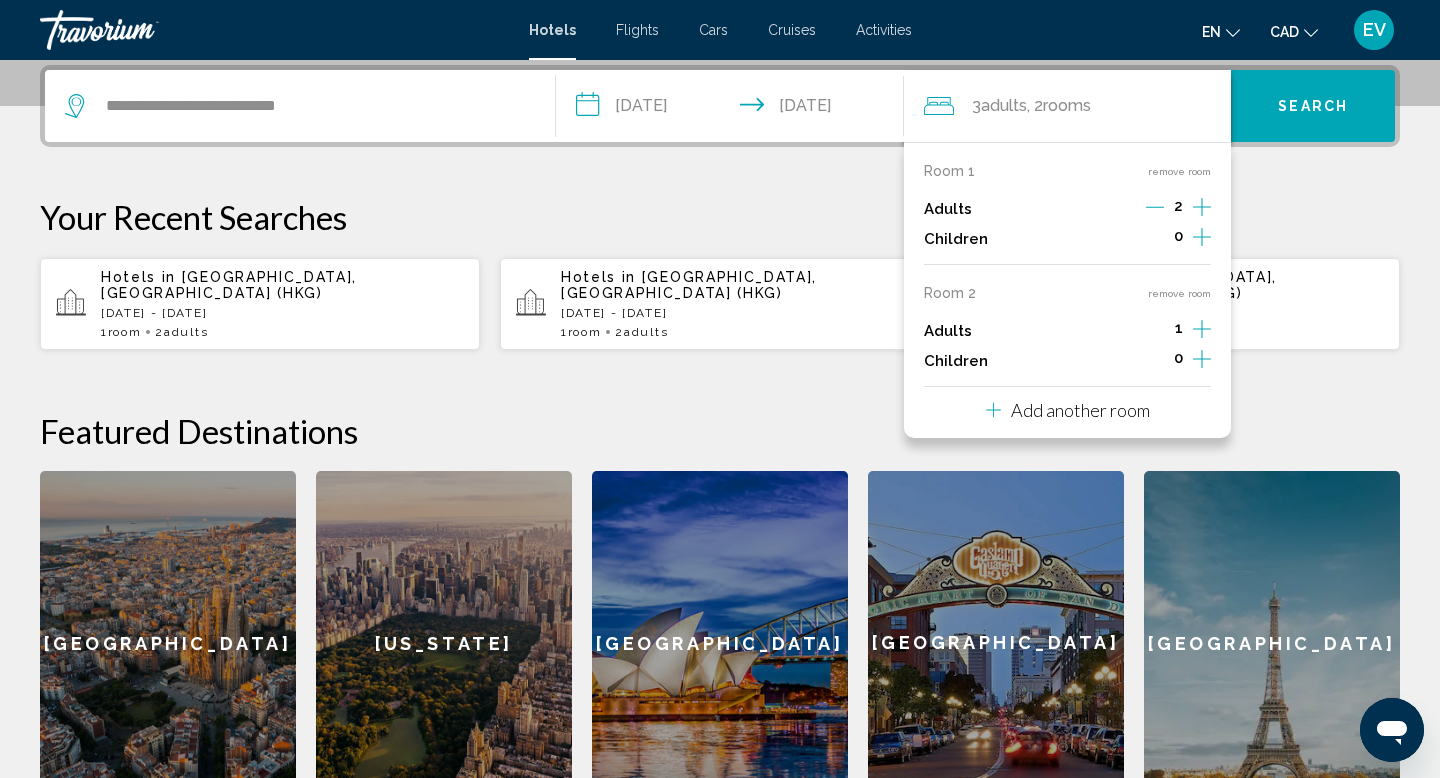 click 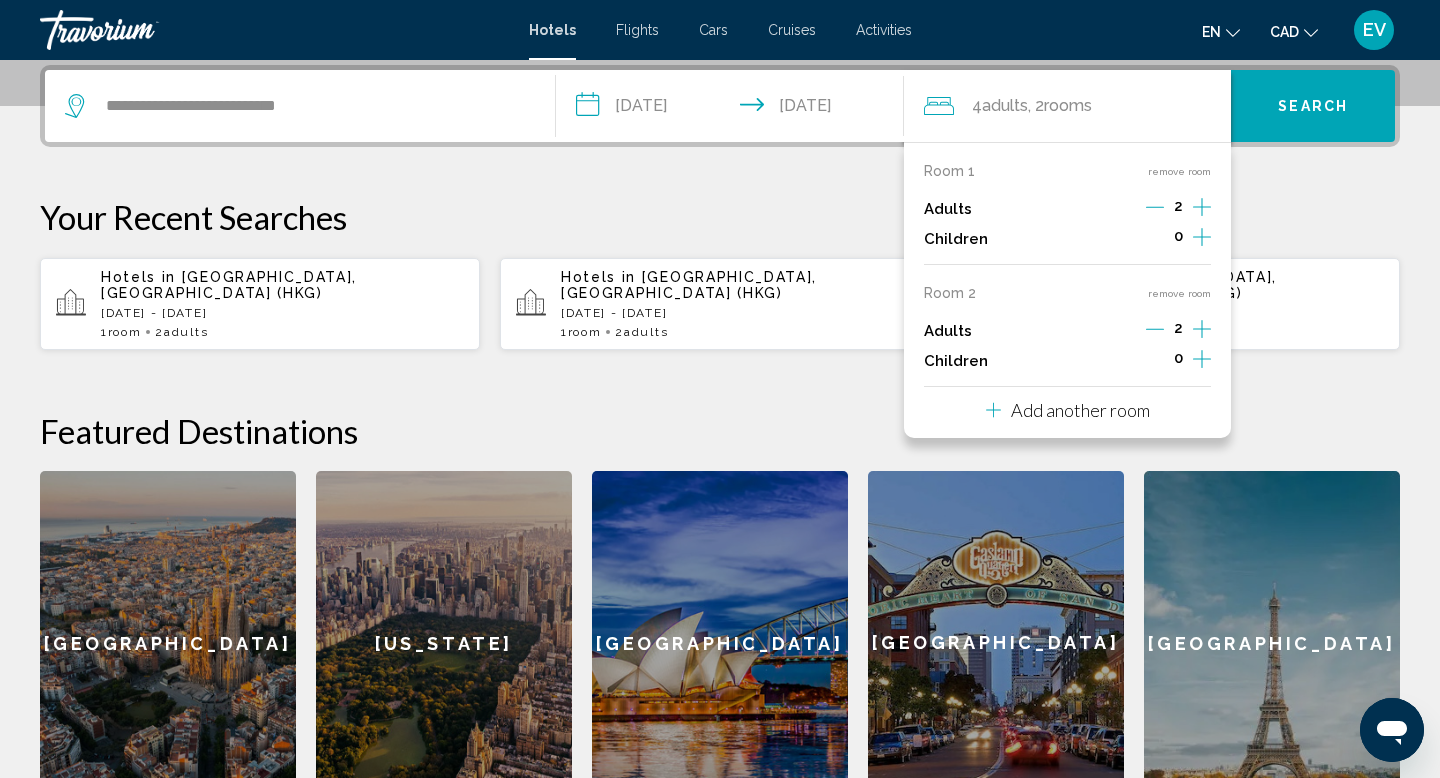 click 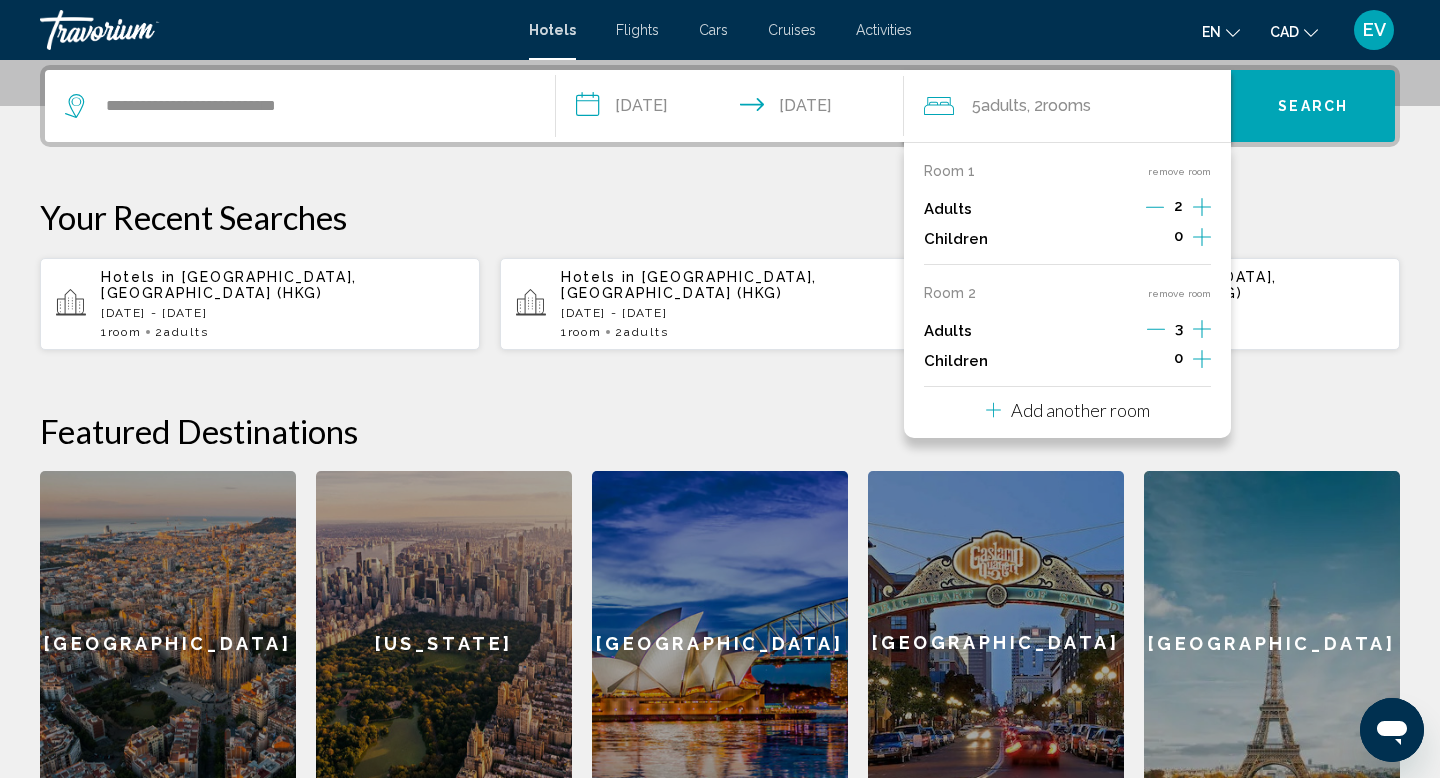 click on "Search" at bounding box center (1313, 106) 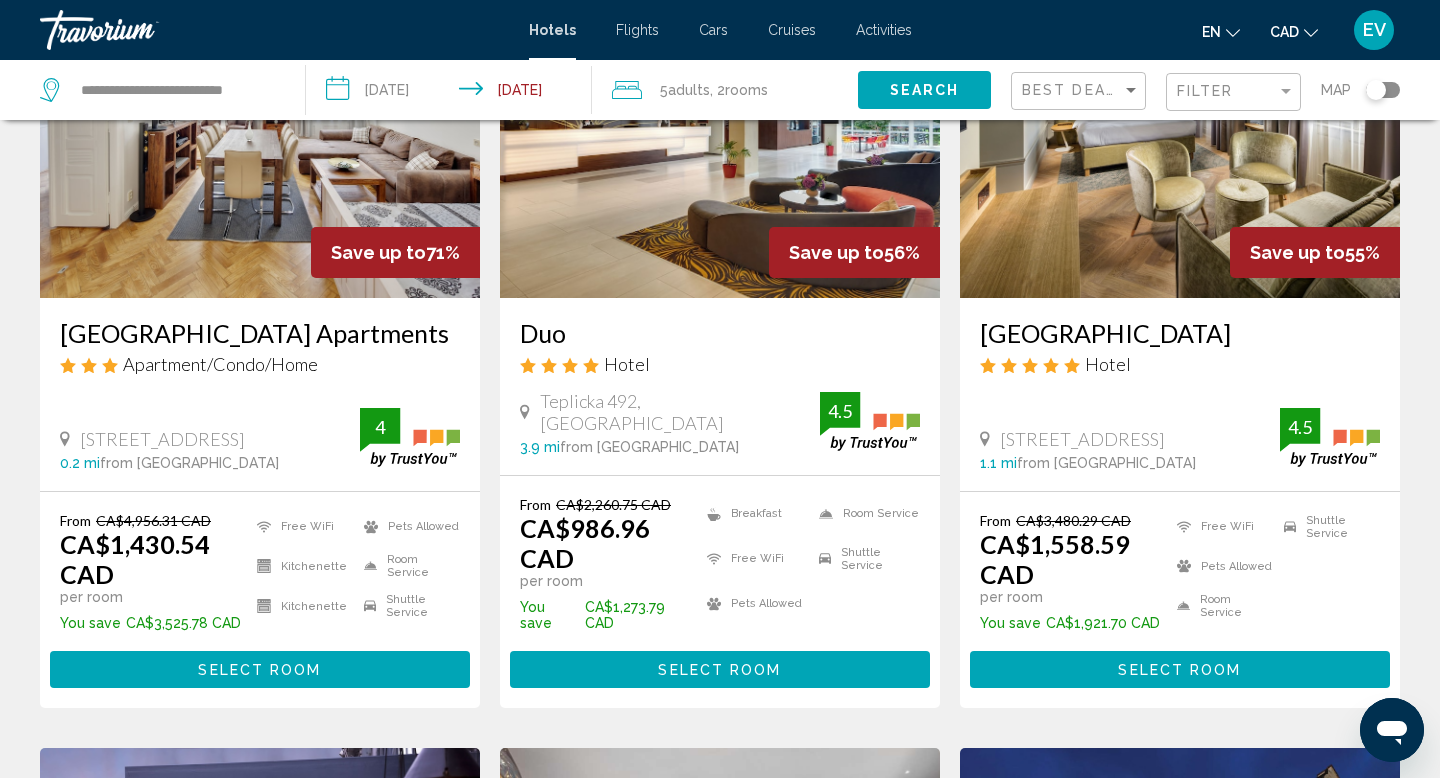 scroll, scrollTop: 215, scrollLeft: 0, axis: vertical 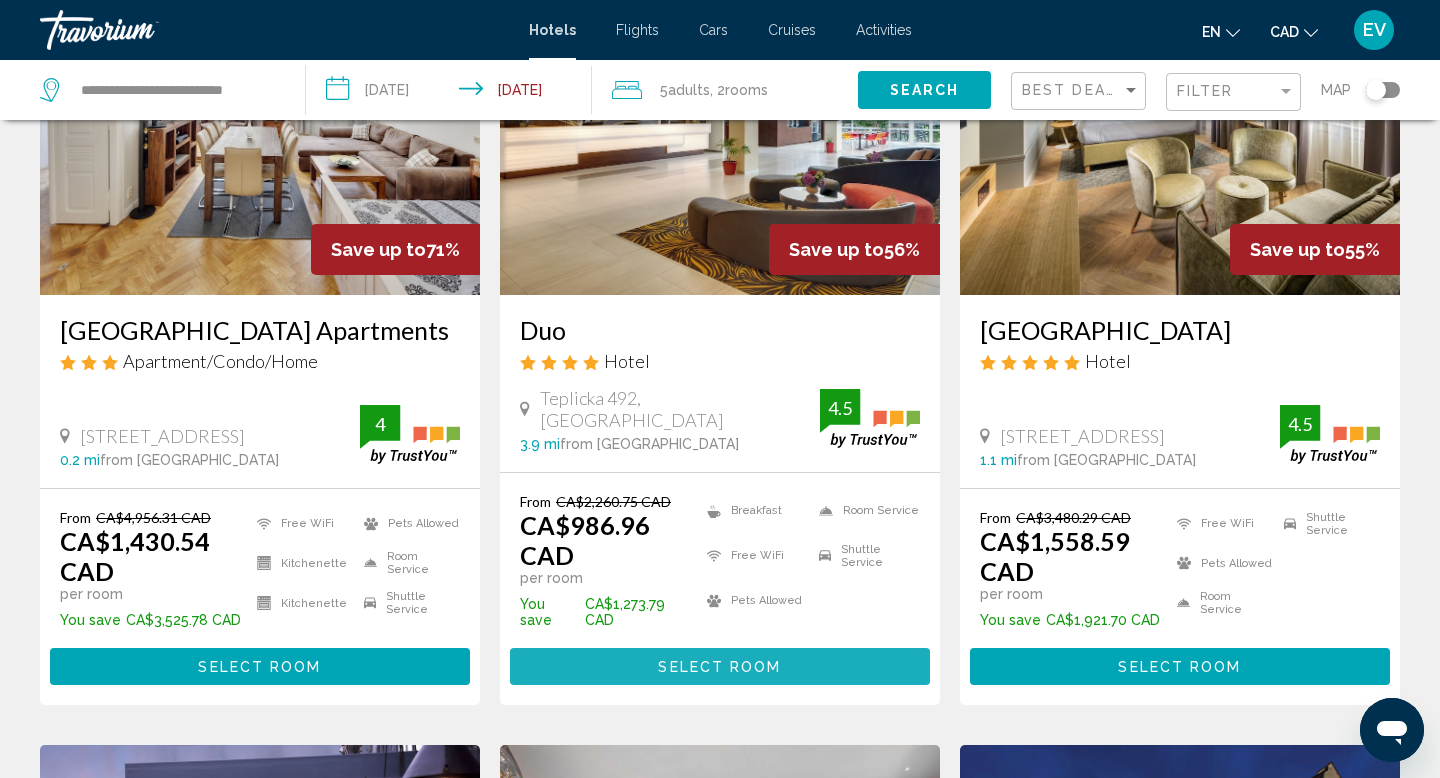 click on "Select Room" at bounding box center (719, 667) 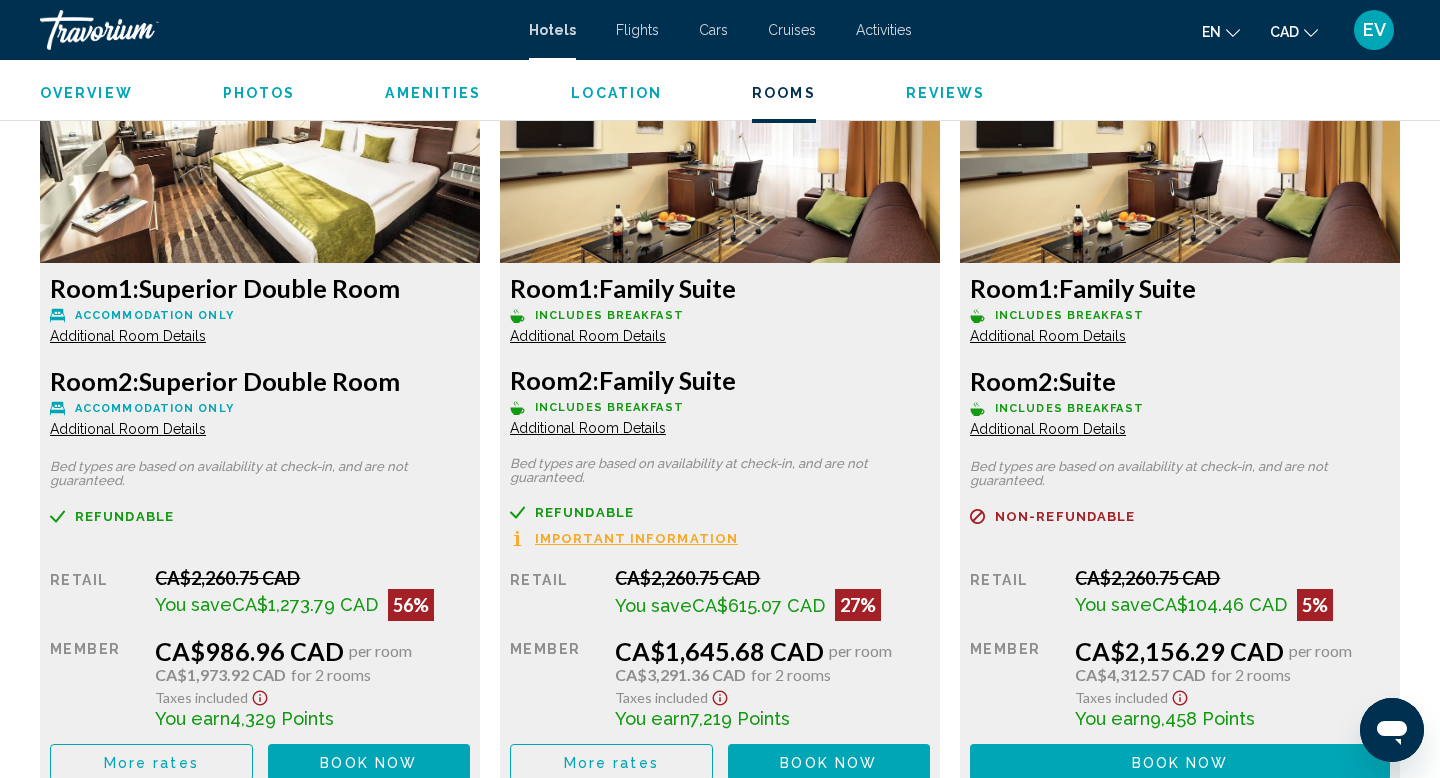 scroll, scrollTop: 2781, scrollLeft: 0, axis: vertical 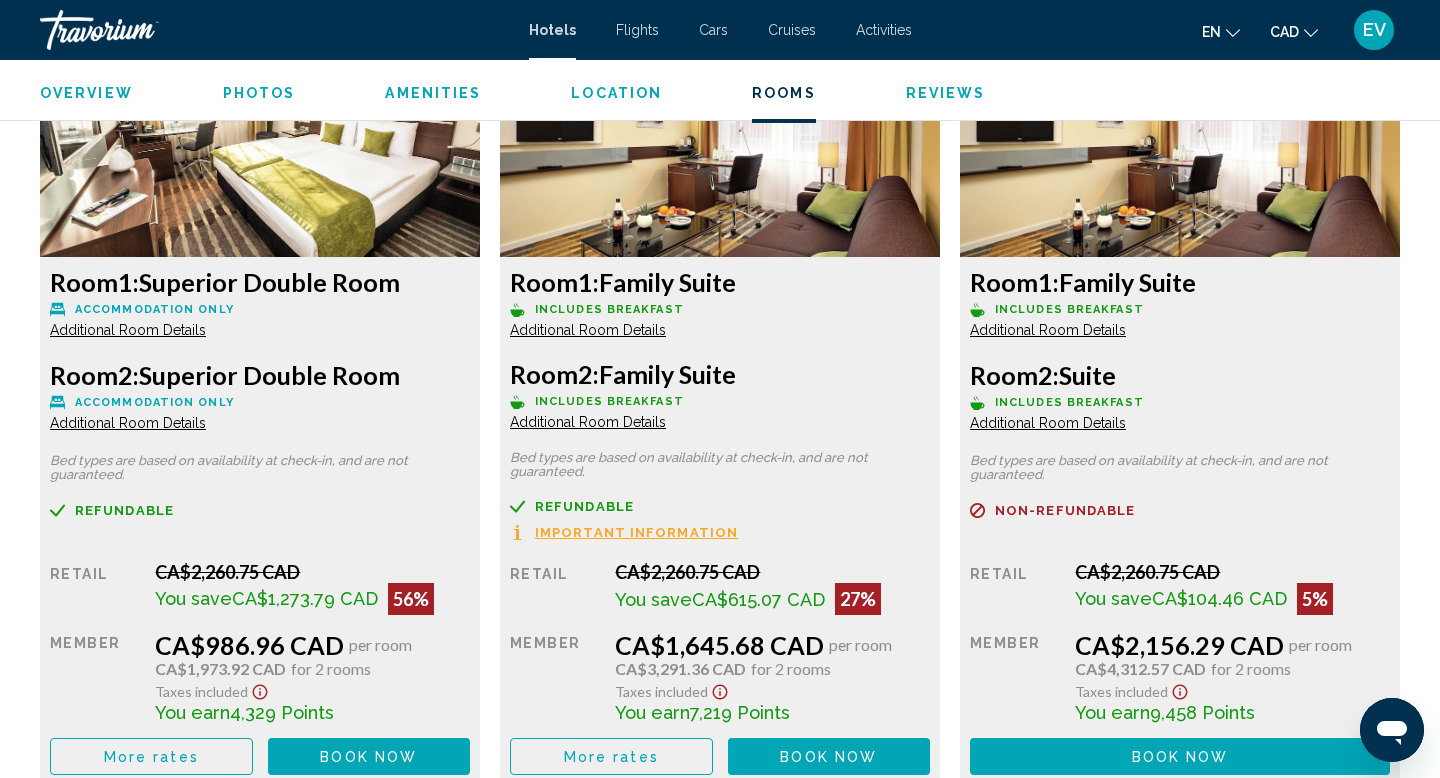 click on "More rates" at bounding box center [151, 756] 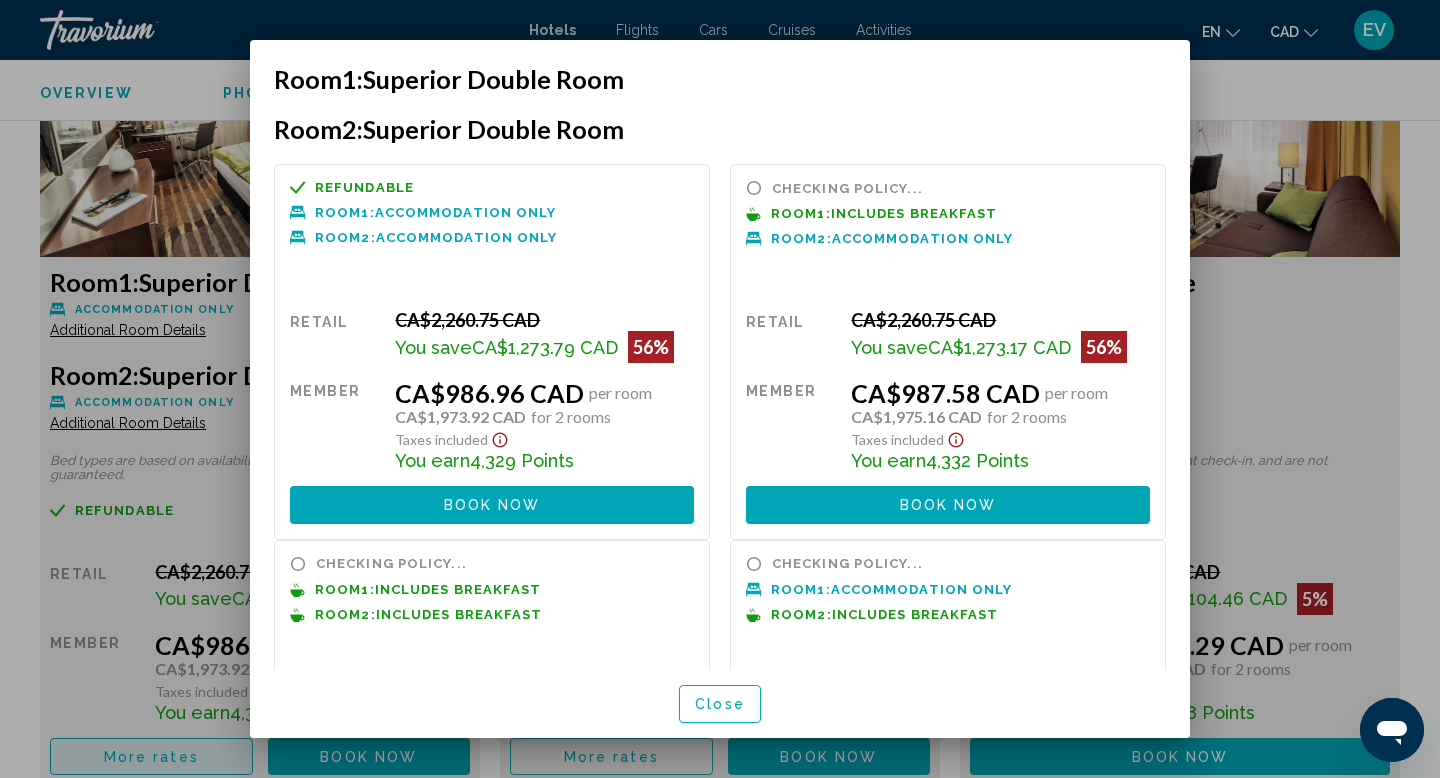 scroll, scrollTop: 0, scrollLeft: 0, axis: both 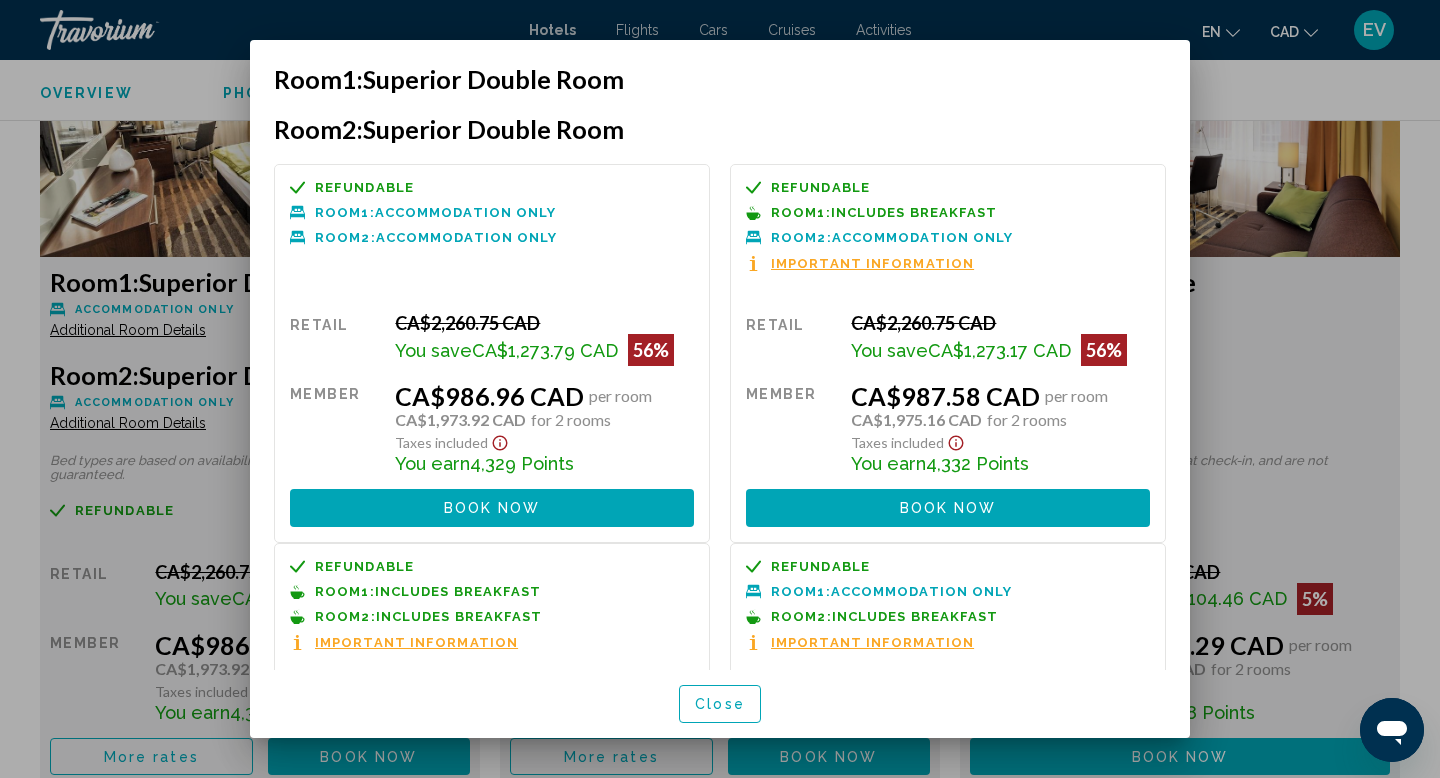 click on "Important Information" at bounding box center [872, 263] 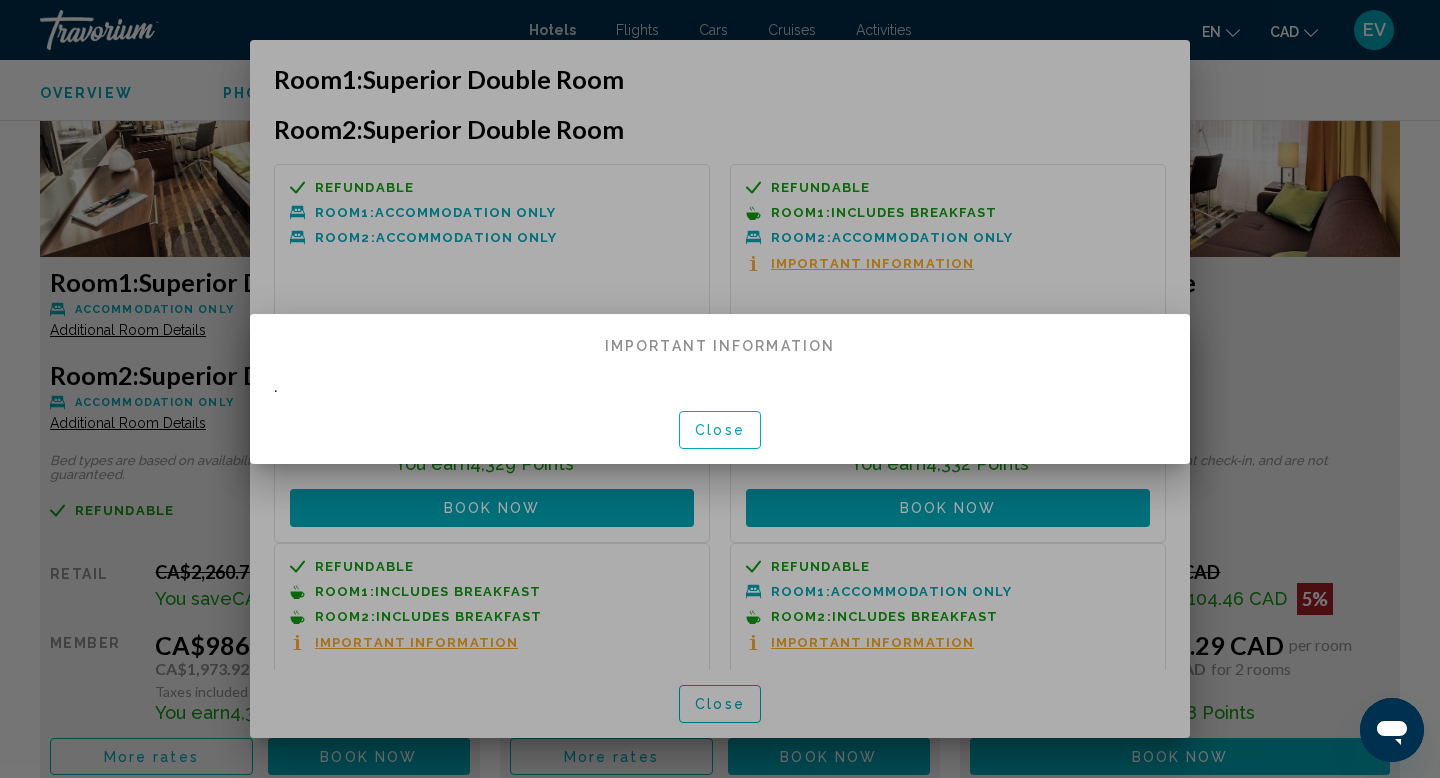 click on "Close" at bounding box center (720, 431) 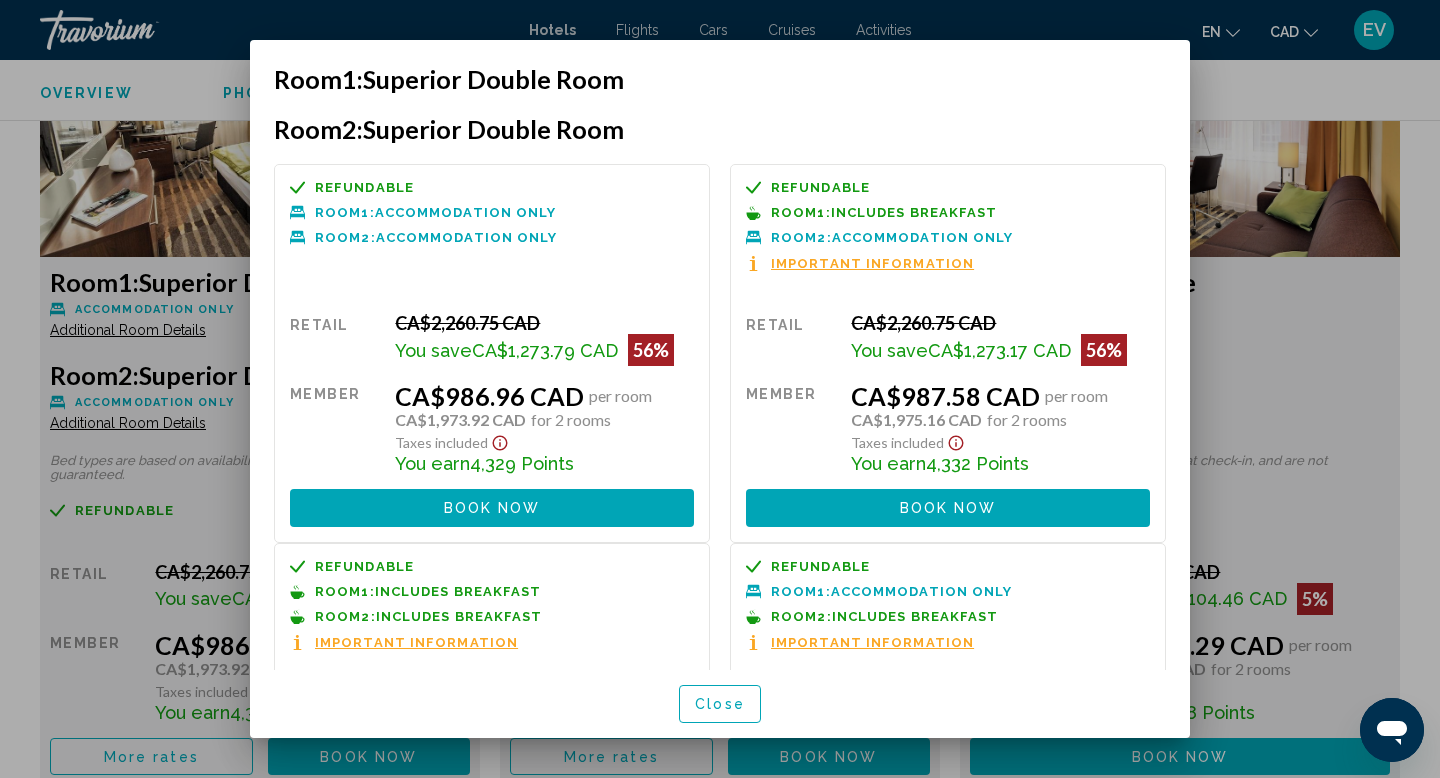 click on "Refundable" at bounding box center (820, 187) 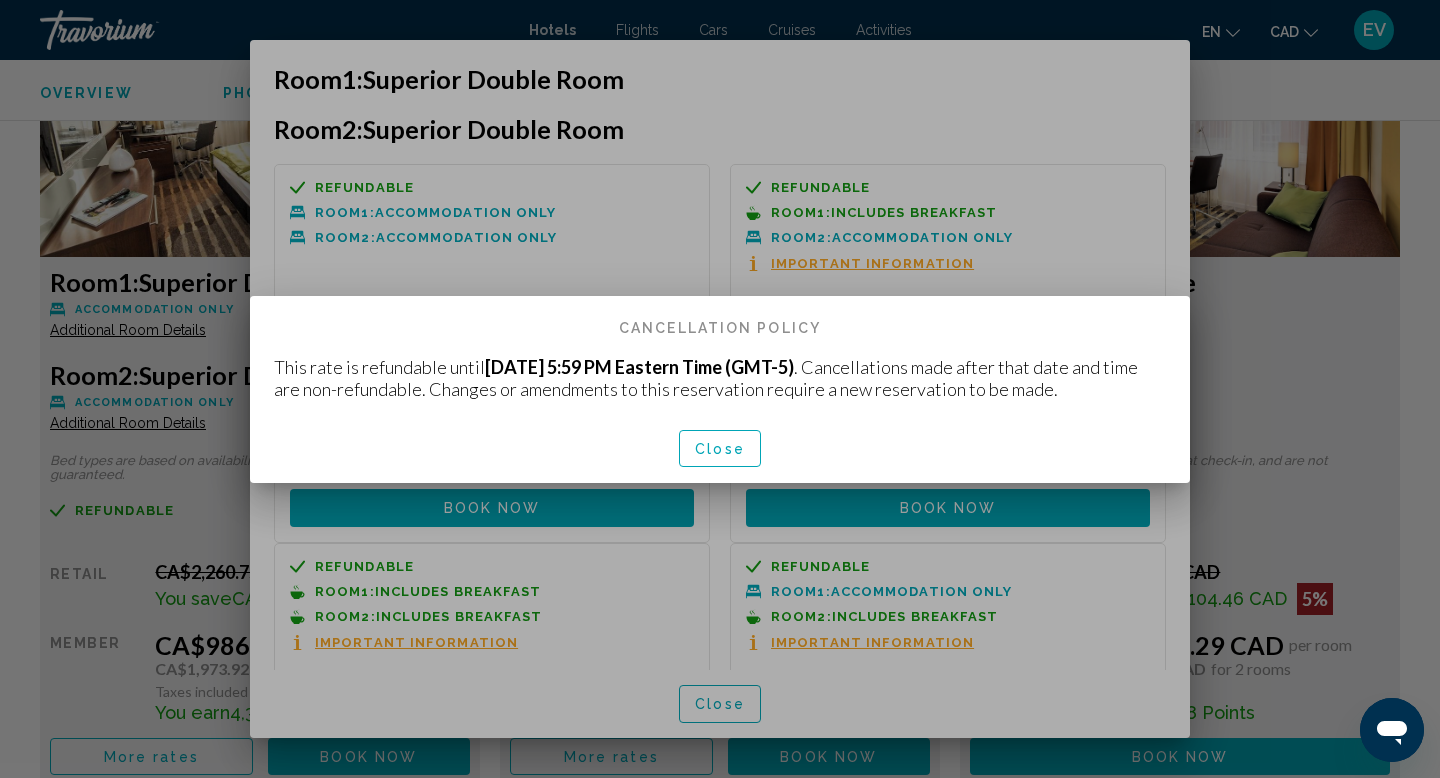 click on "Close" at bounding box center [720, 449] 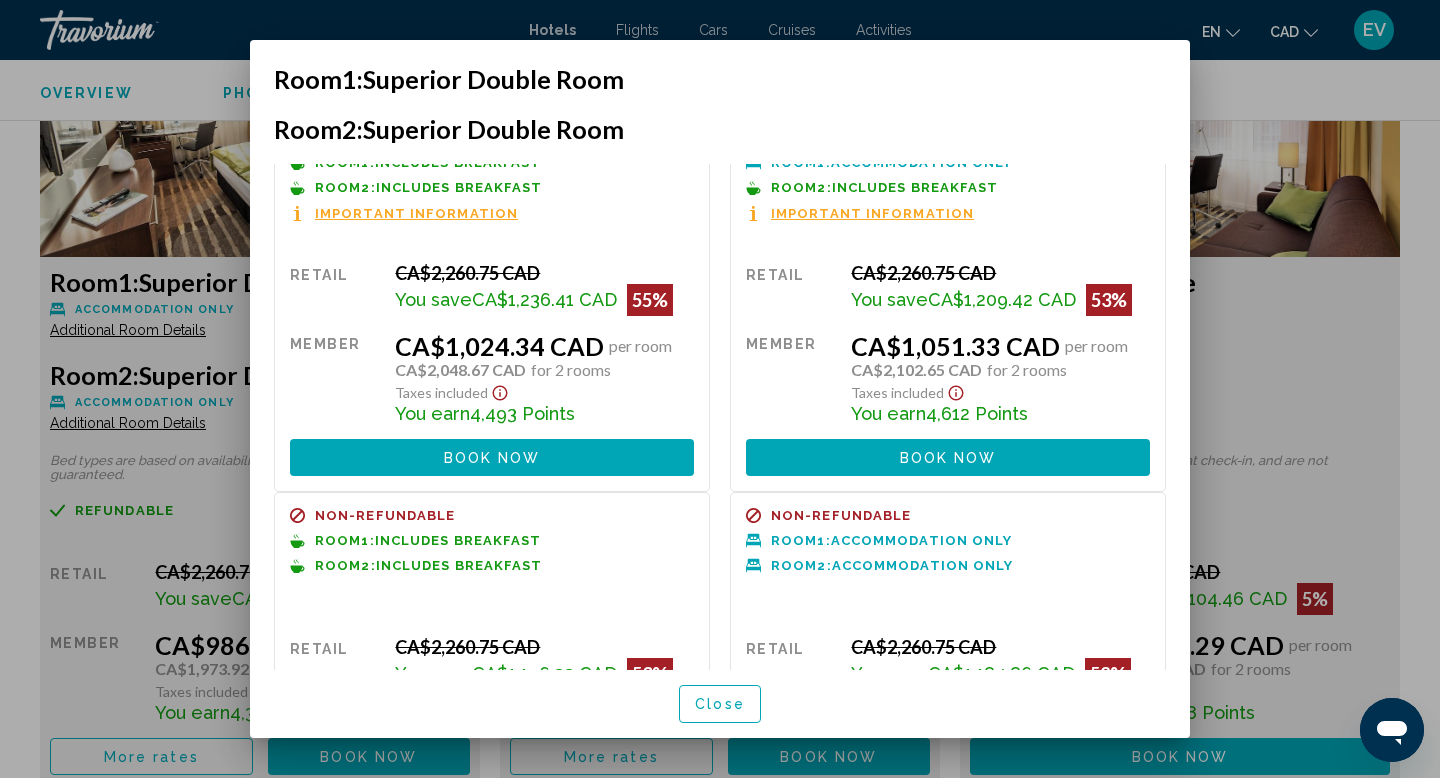 scroll, scrollTop: 0, scrollLeft: 0, axis: both 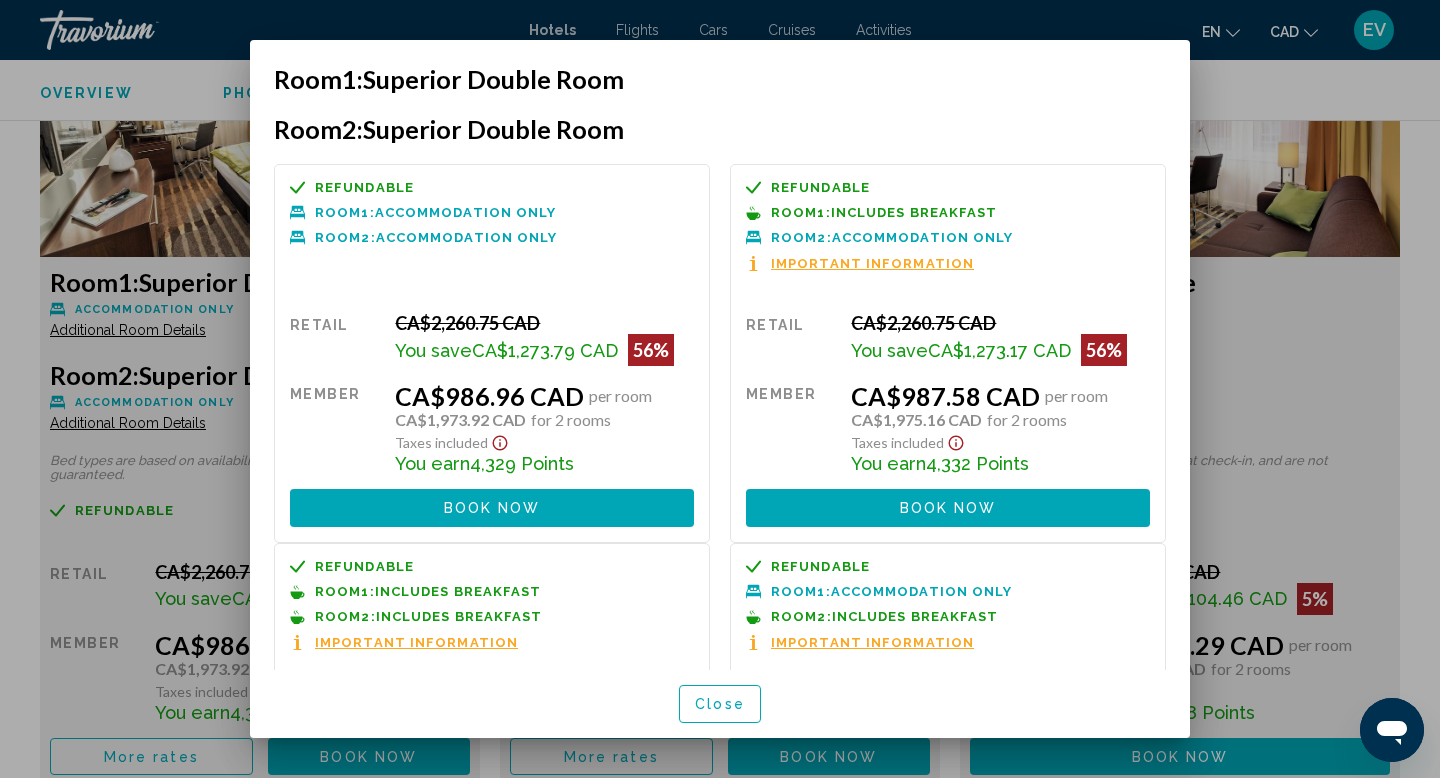 click at bounding box center (720, 389) 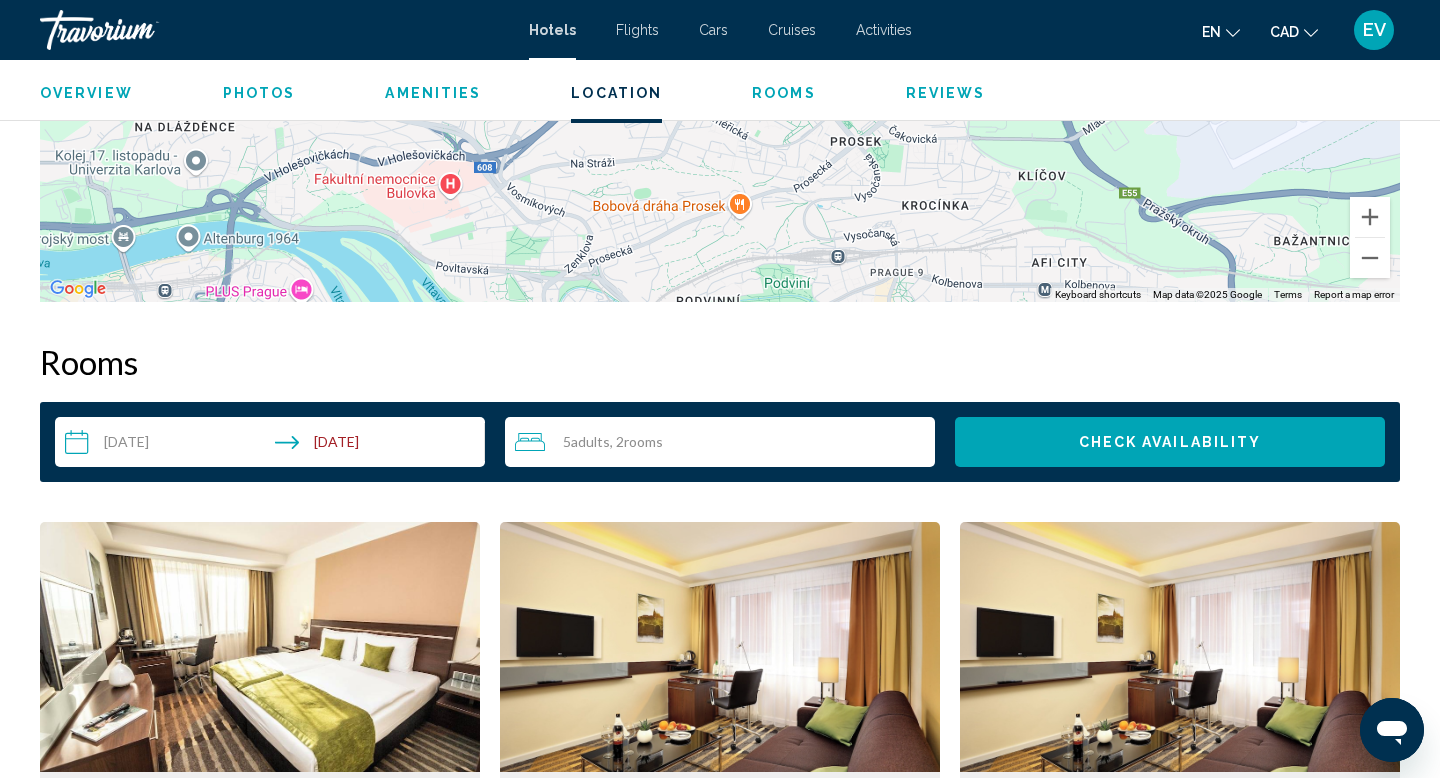 scroll, scrollTop: 2183, scrollLeft: 0, axis: vertical 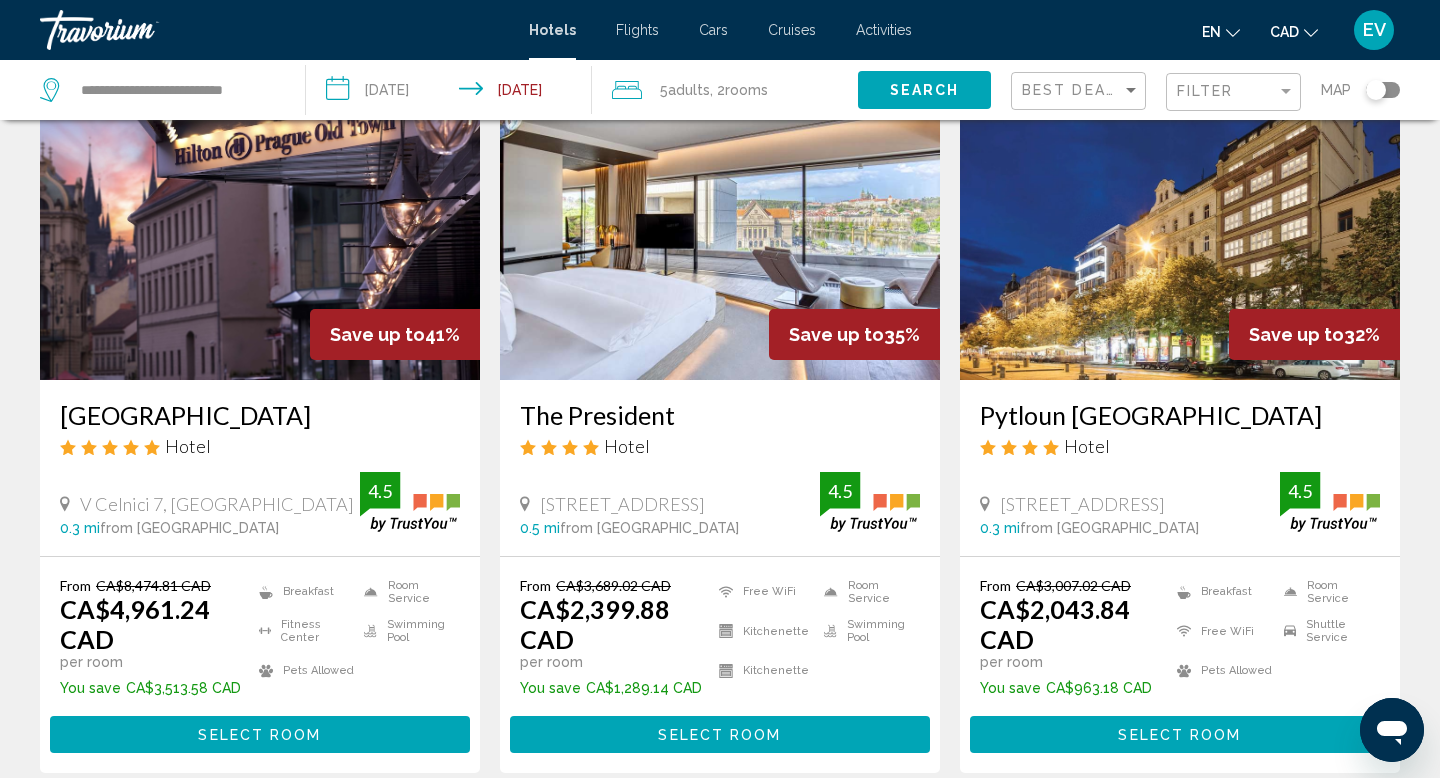 click on "Filter" 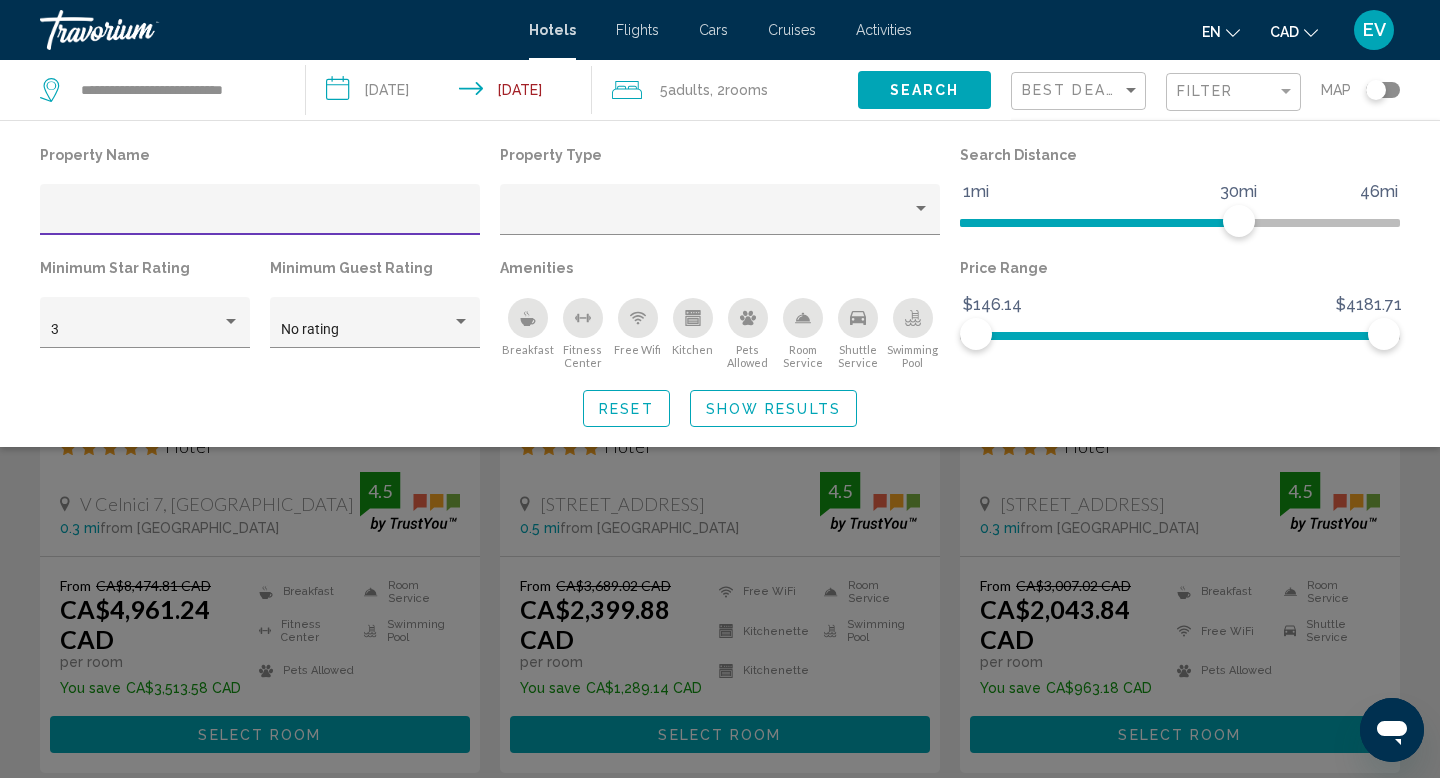 click on "Best Deals" 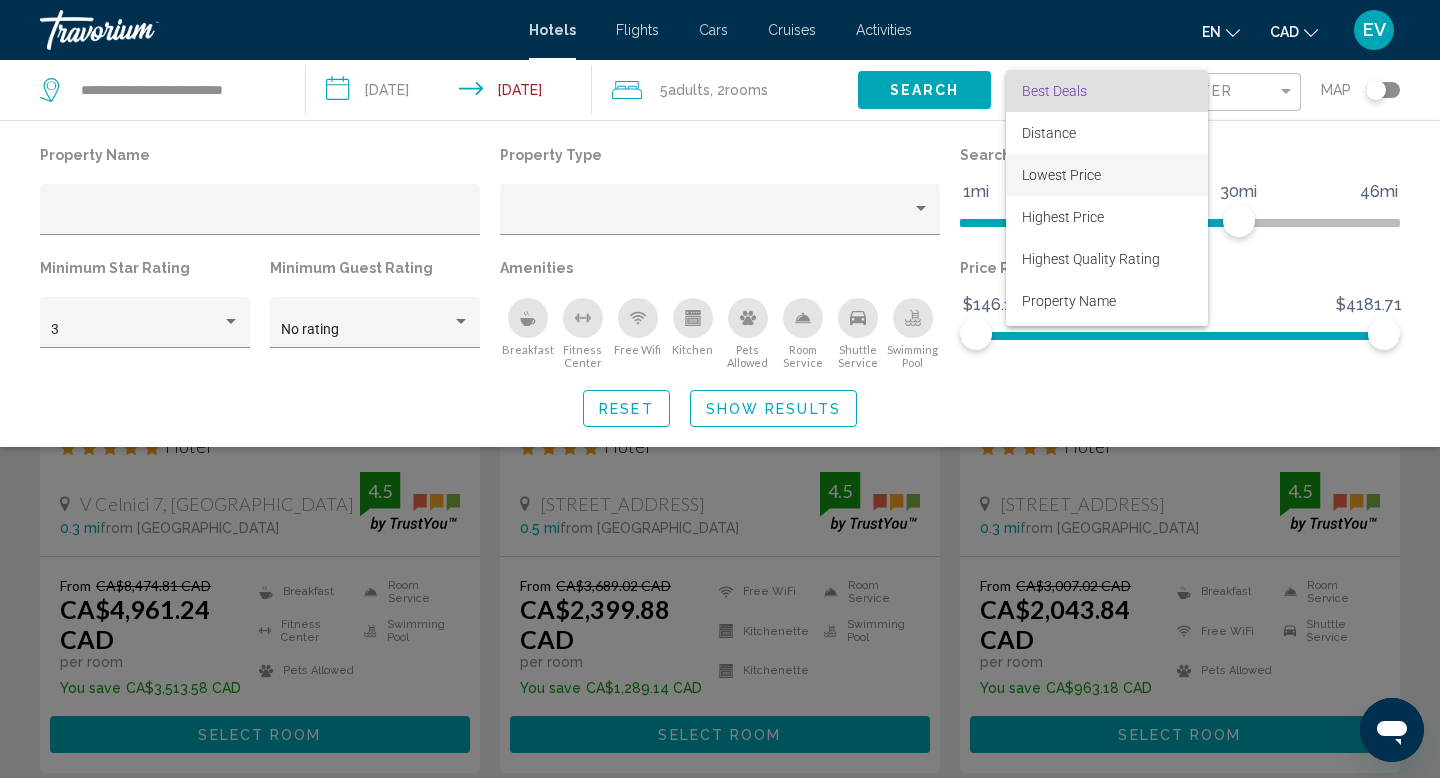 click on "Lowest Price" at bounding box center (1061, 175) 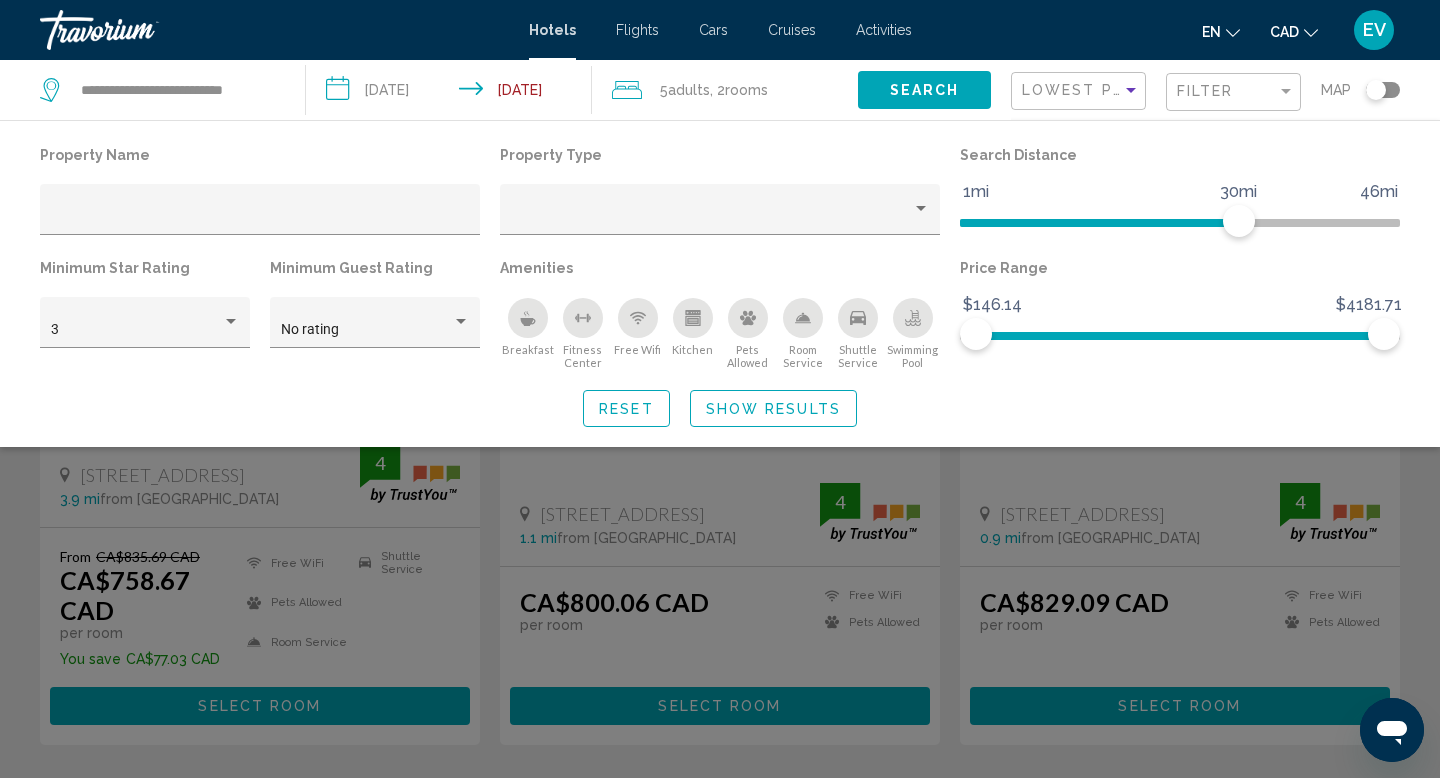 click on "Show Results" 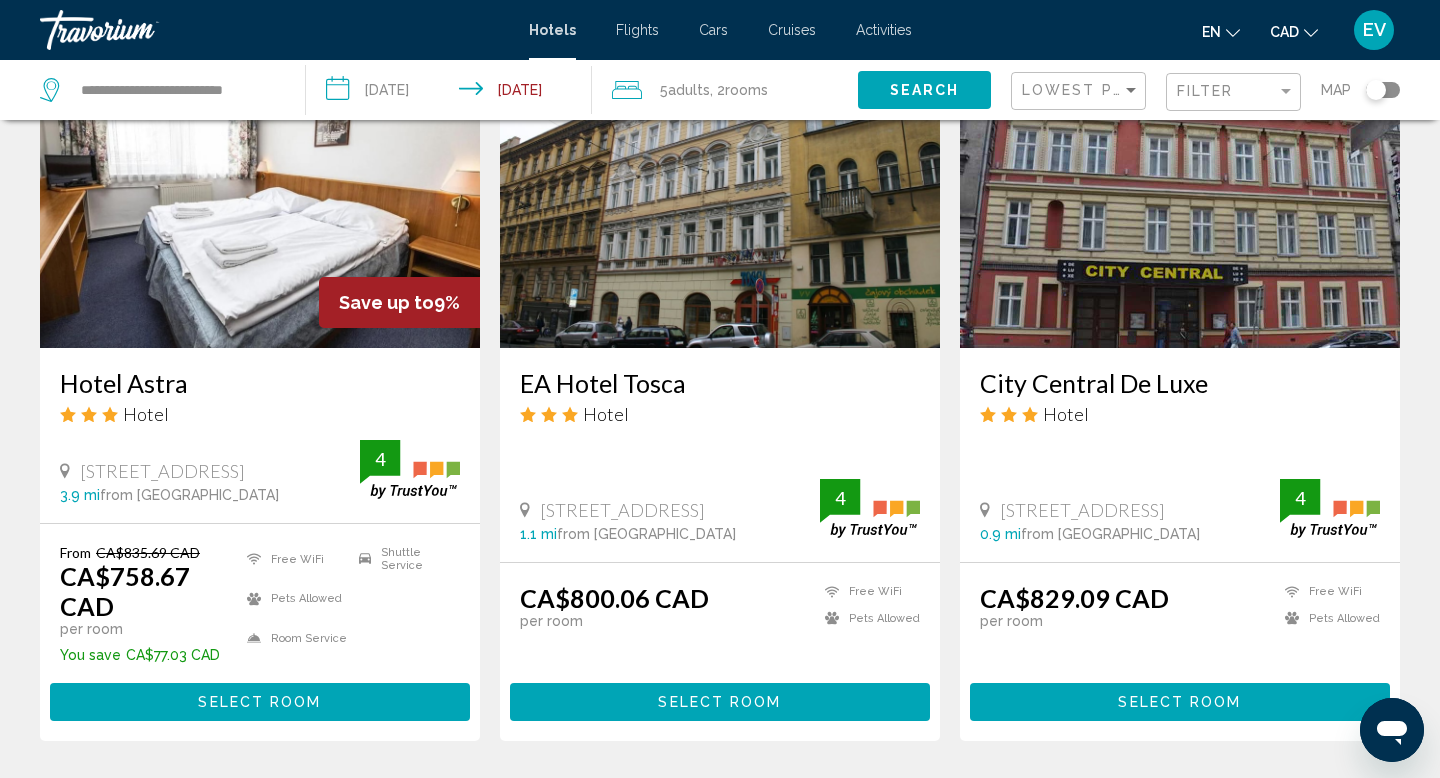 scroll, scrollTop: 905, scrollLeft: 0, axis: vertical 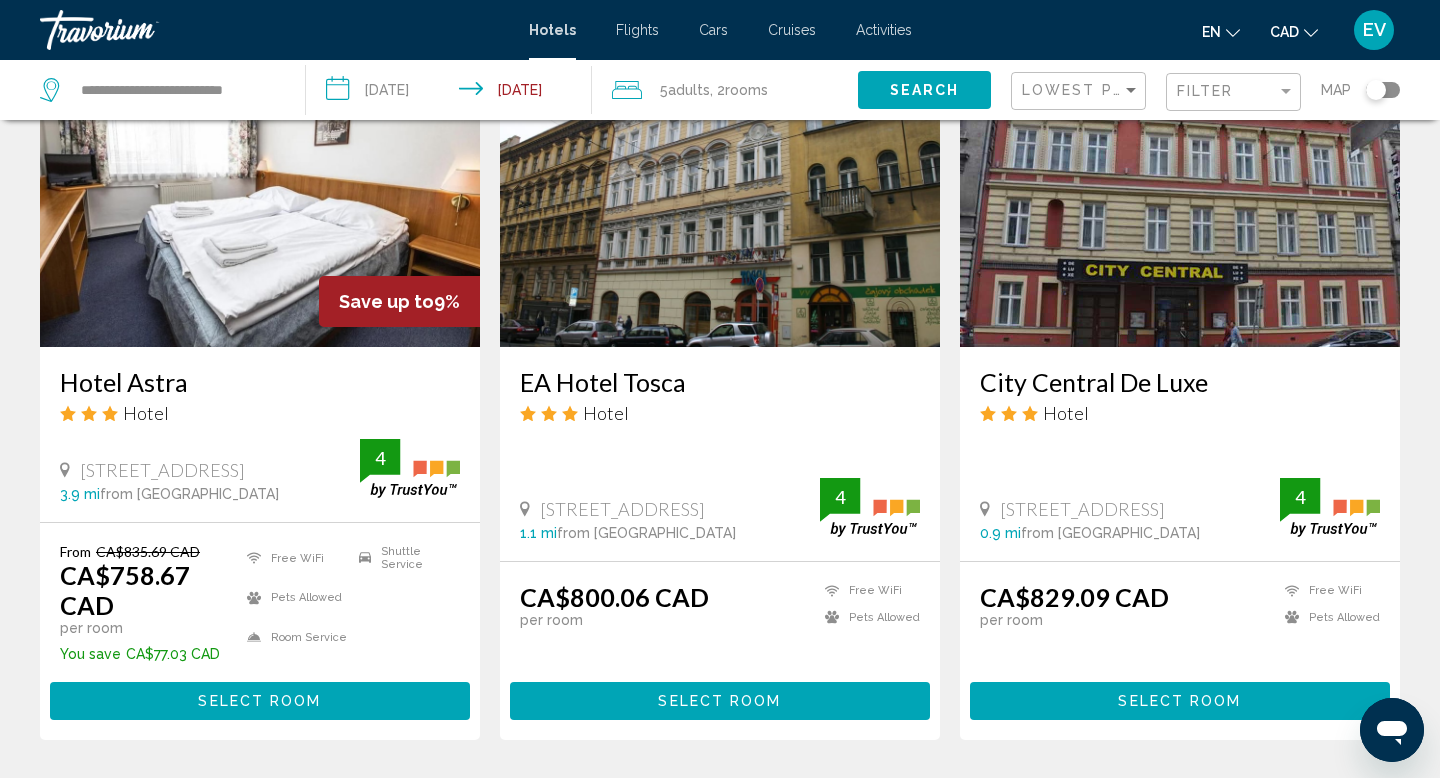 drag, startPoint x: 509, startPoint y: 383, endPoint x: 688, endPoint y: 384, distance: 179.00279 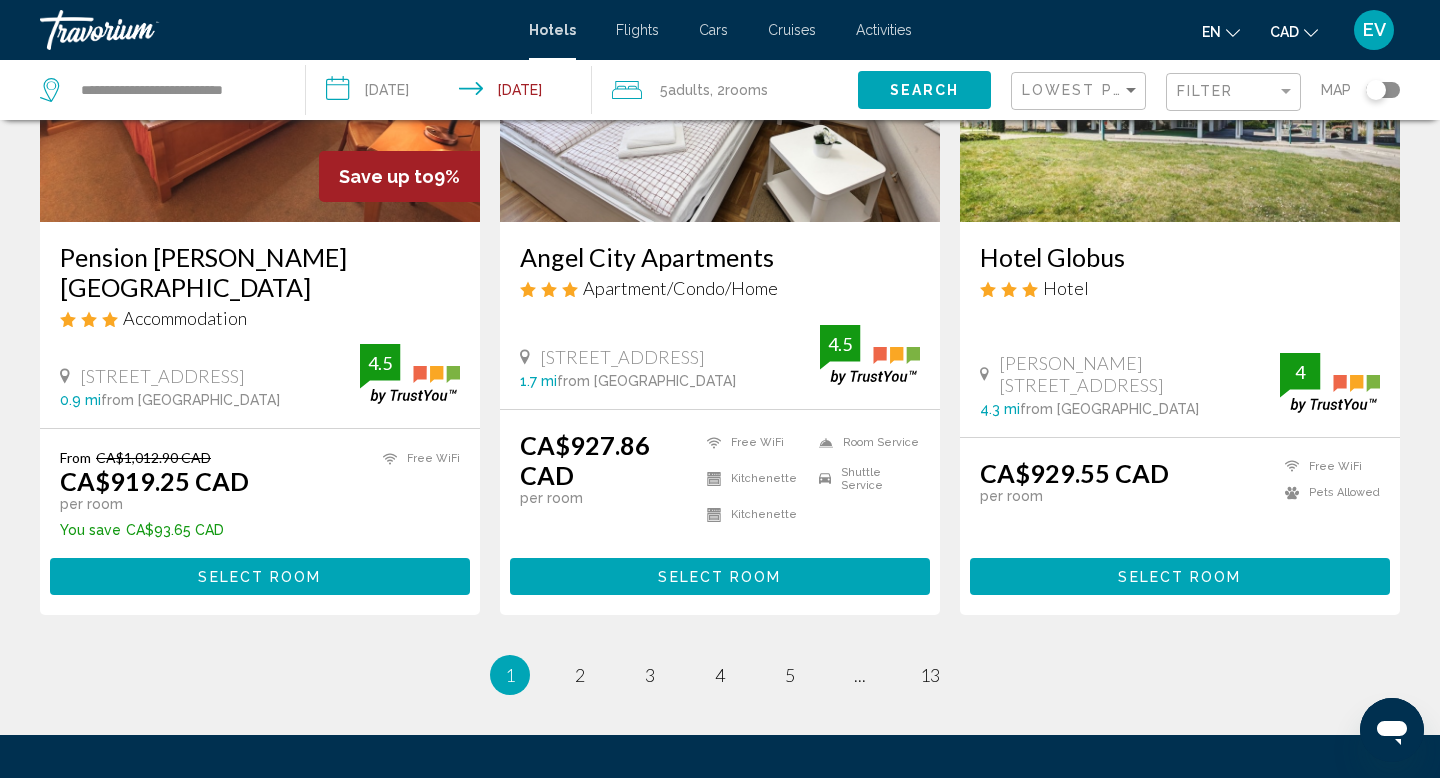 scroll, scrollTop: 2725, scrollLeft: 0, axis: vertical 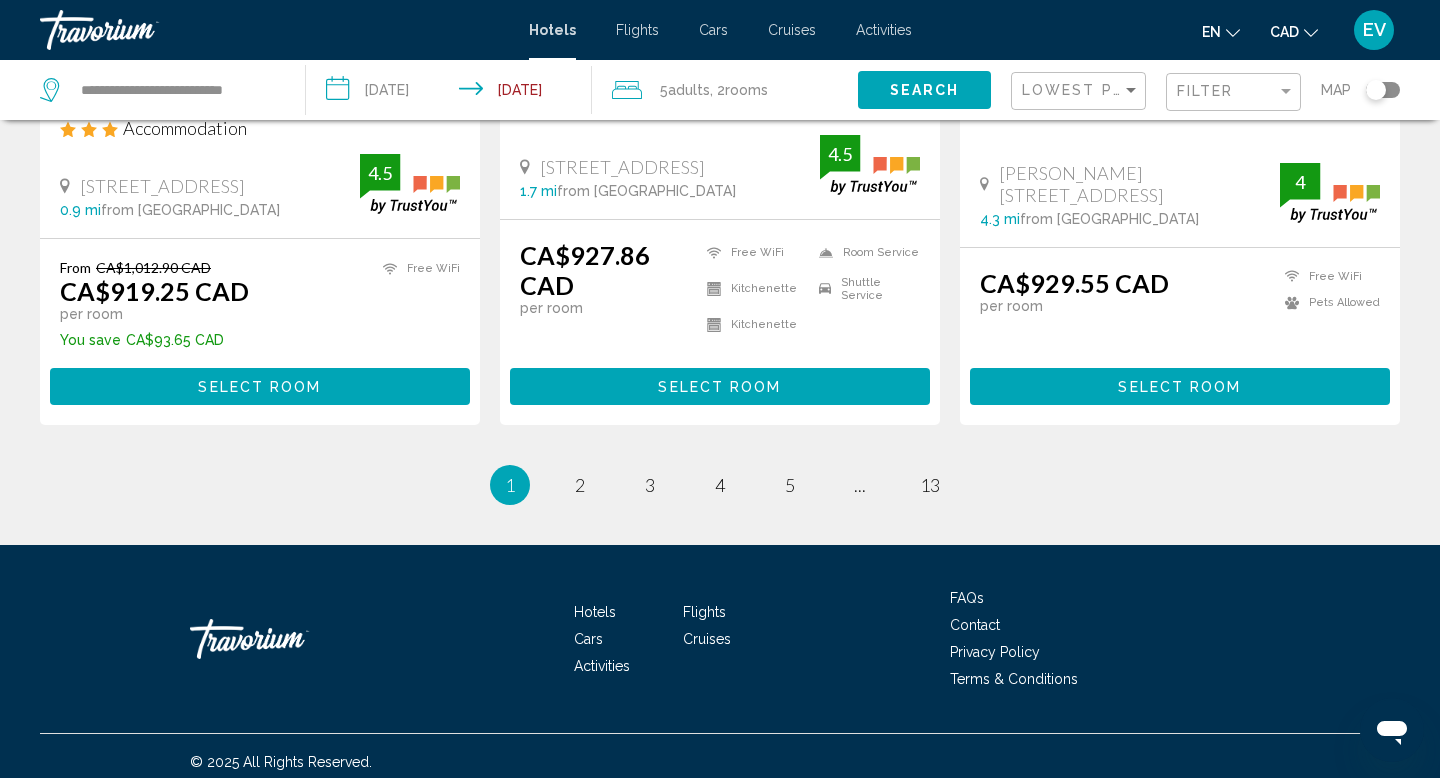 click on "**********" 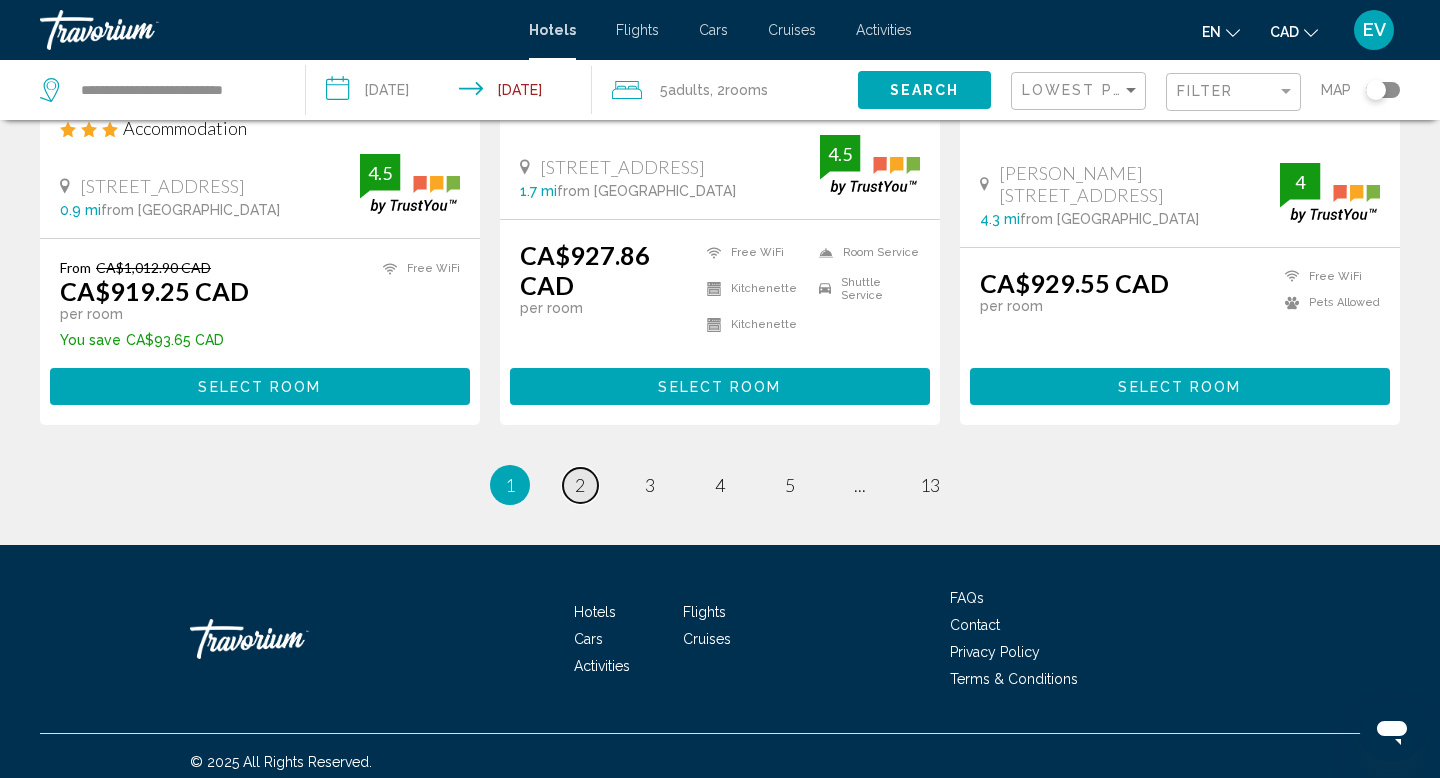 click on "2" at bounding box center [580, 485] 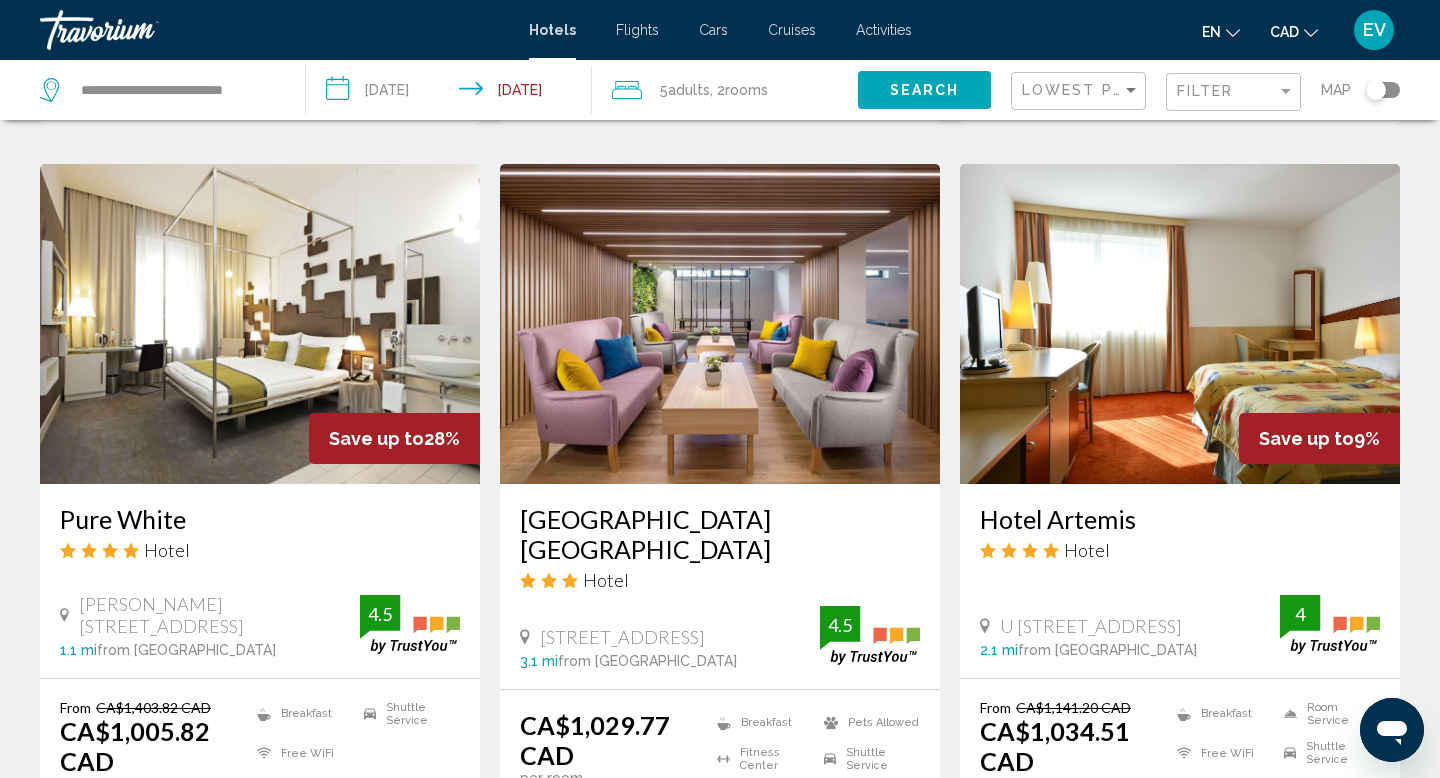 scroll, scrollTop: 2447, scrollLeft: 0, axis: vertical 